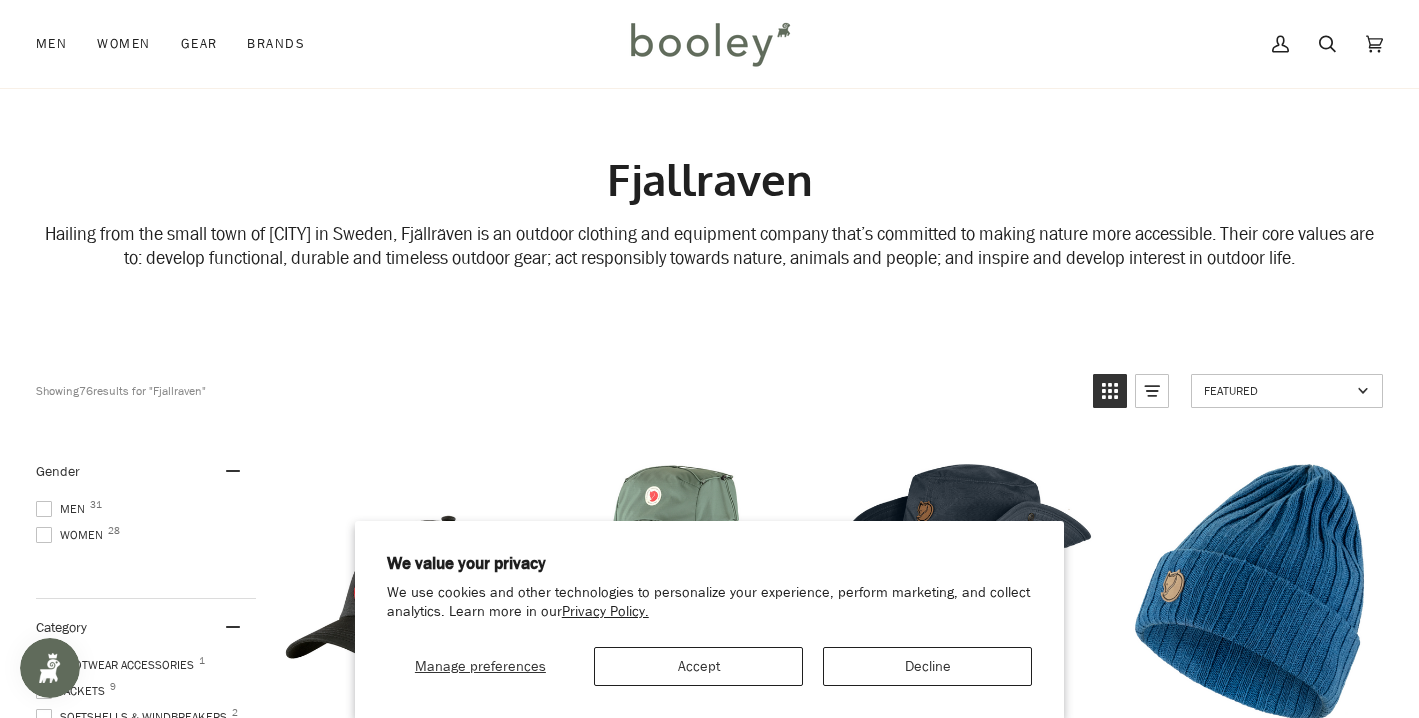 scroll, scrollTop: 129, scrollLeft: 0, axis: vertical 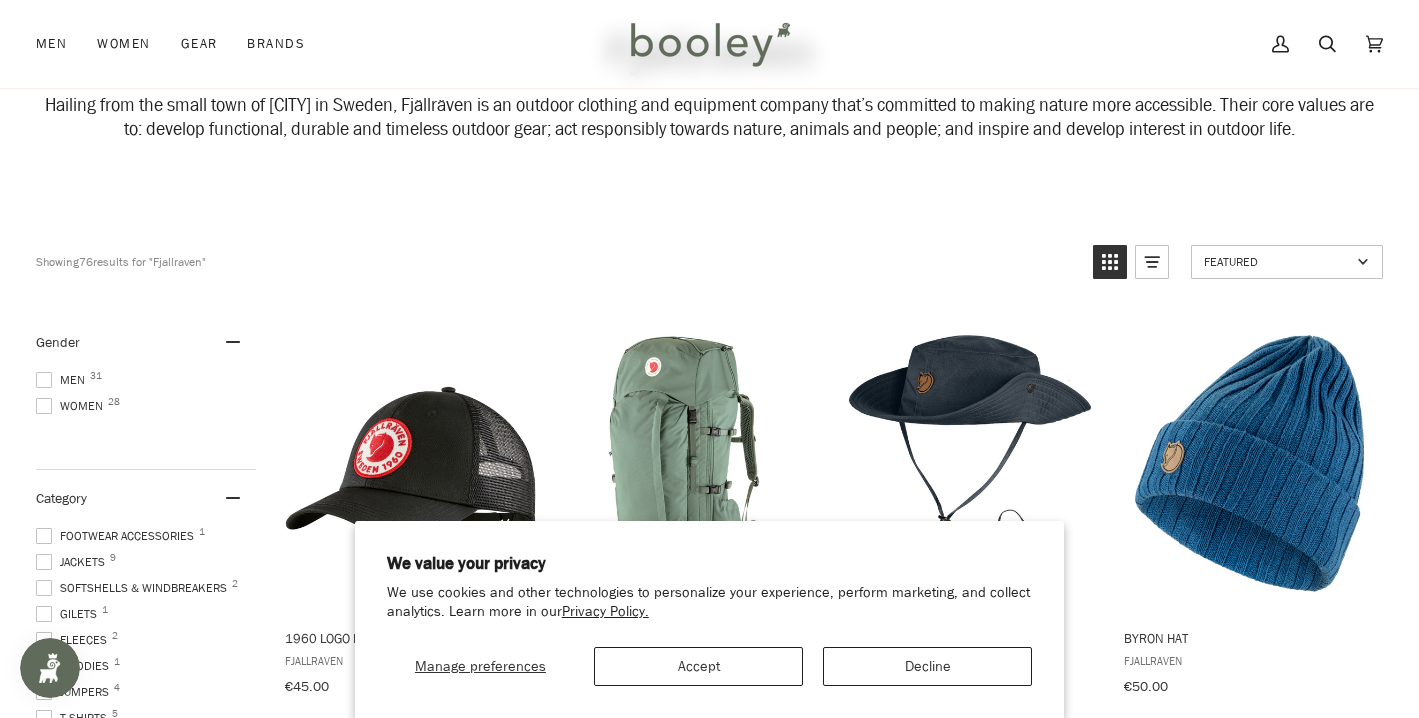 click on "Accept" at bounding box center [698, 666] 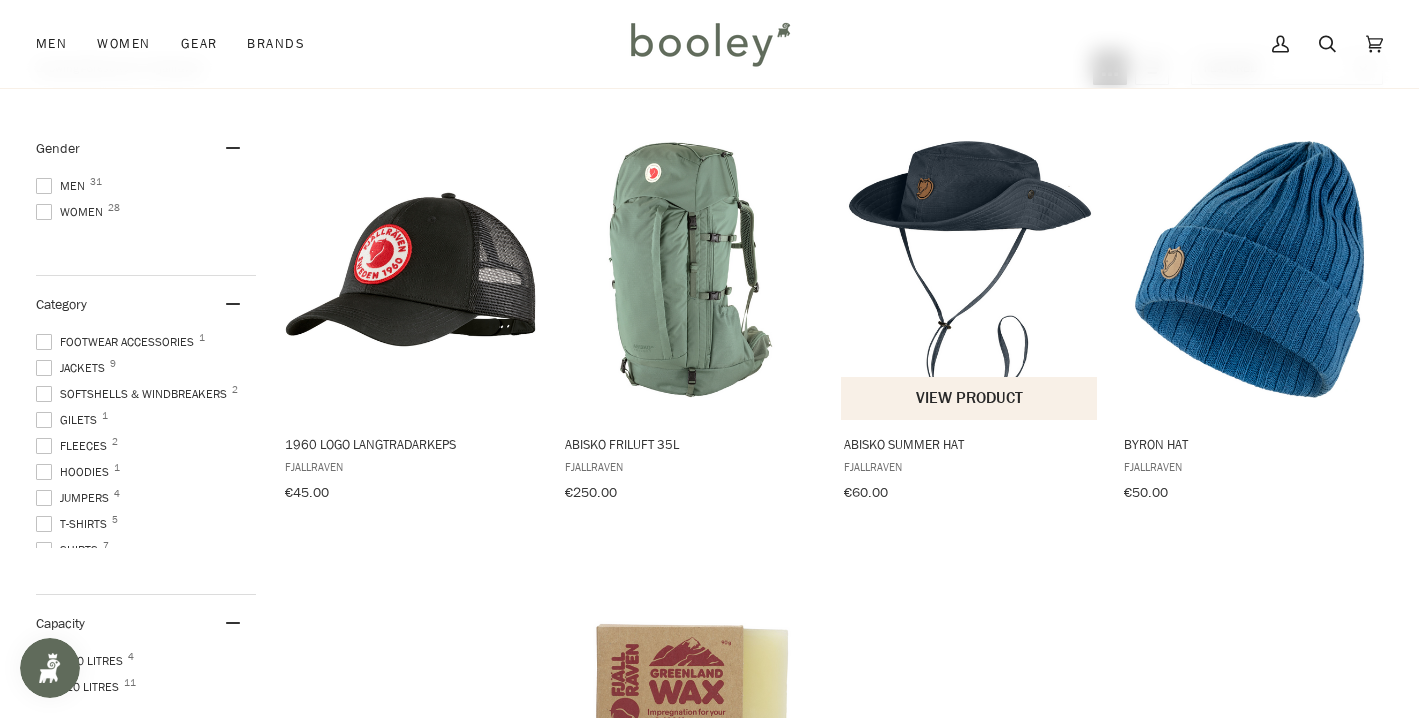 scroll, scrollTop: 329, scrollLeft: 0, axis: vertical 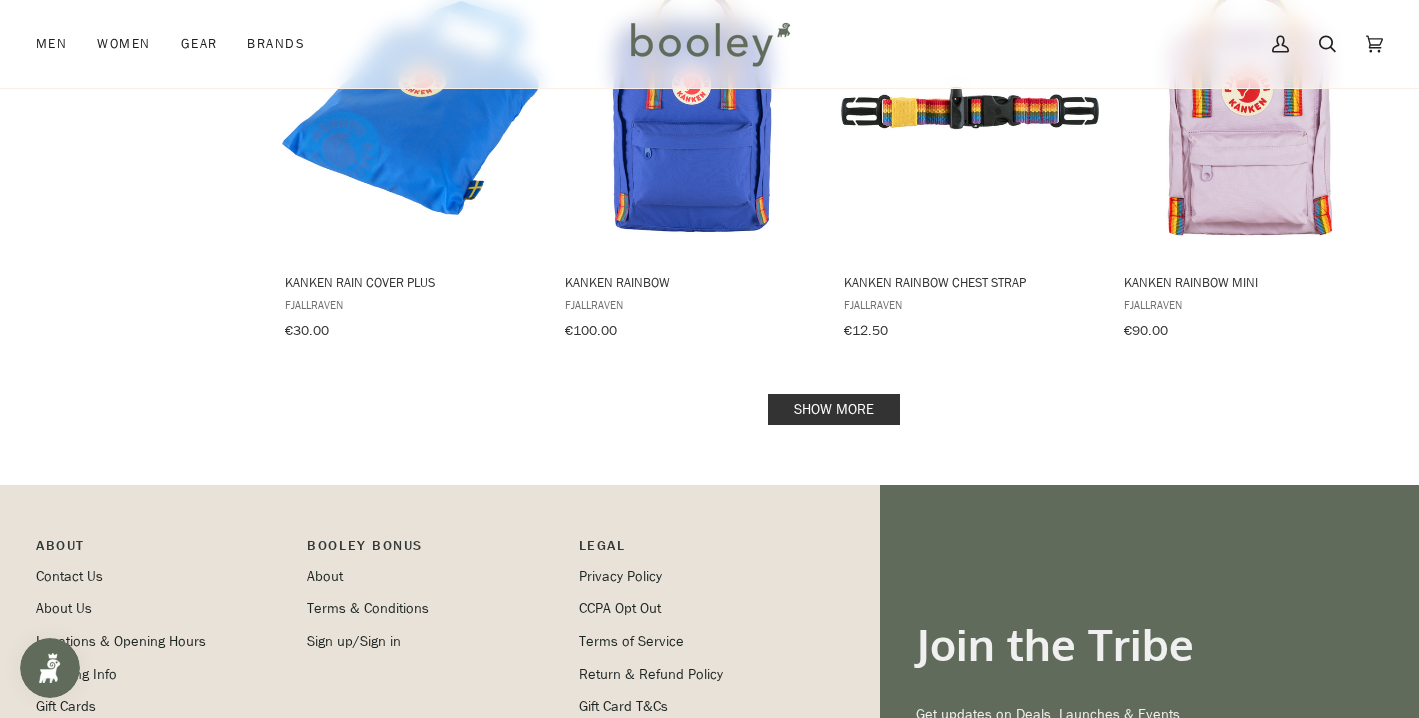click on "Show more" at bounding box center (834, 409) 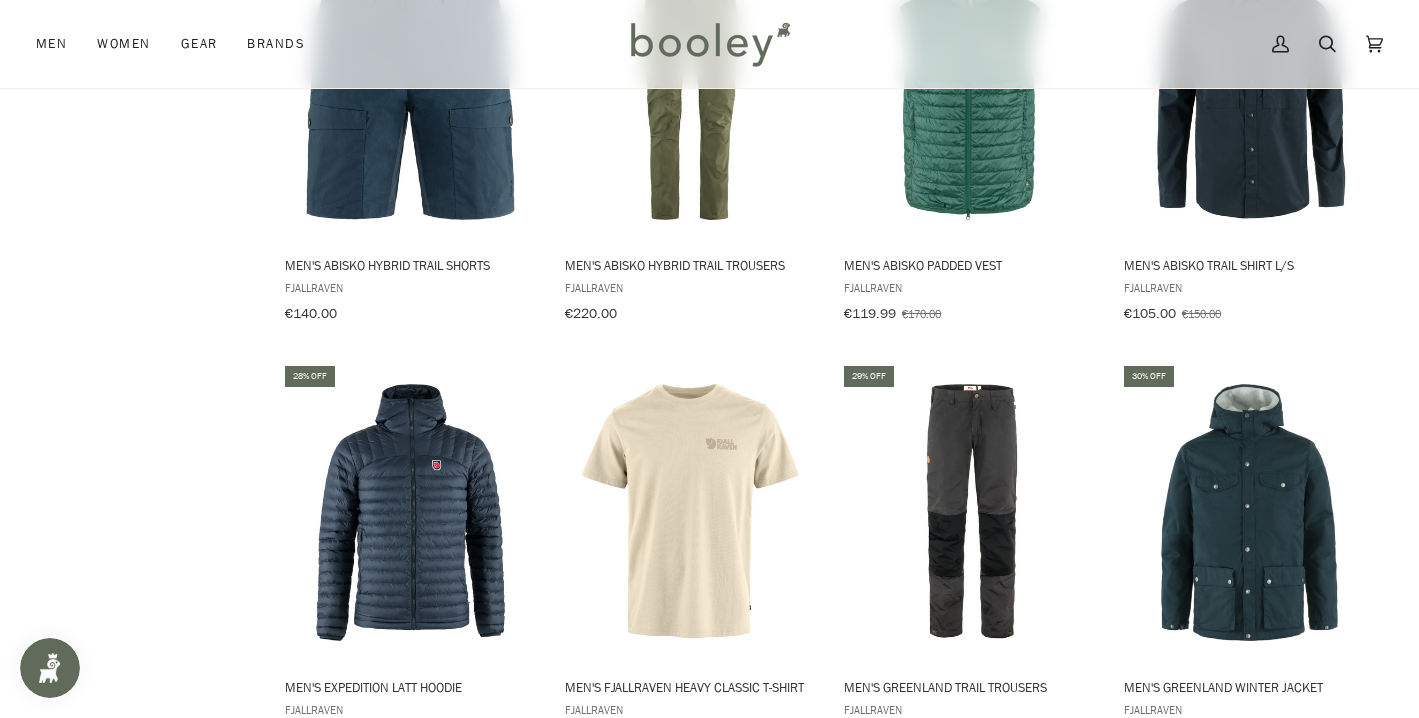 scroll, scrollTop: 3038, scrollLeft: 0, axis: vertical 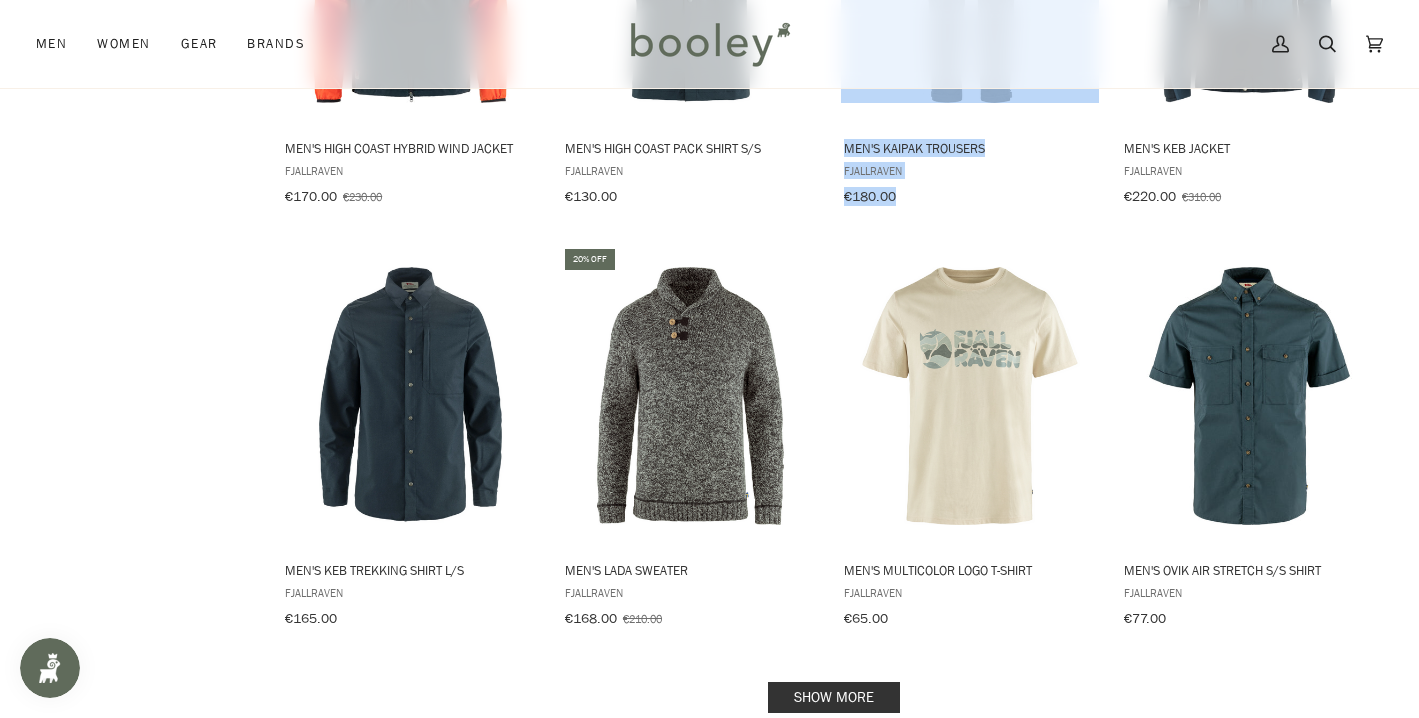 click on "Show more" at bounding box center [834, 697] 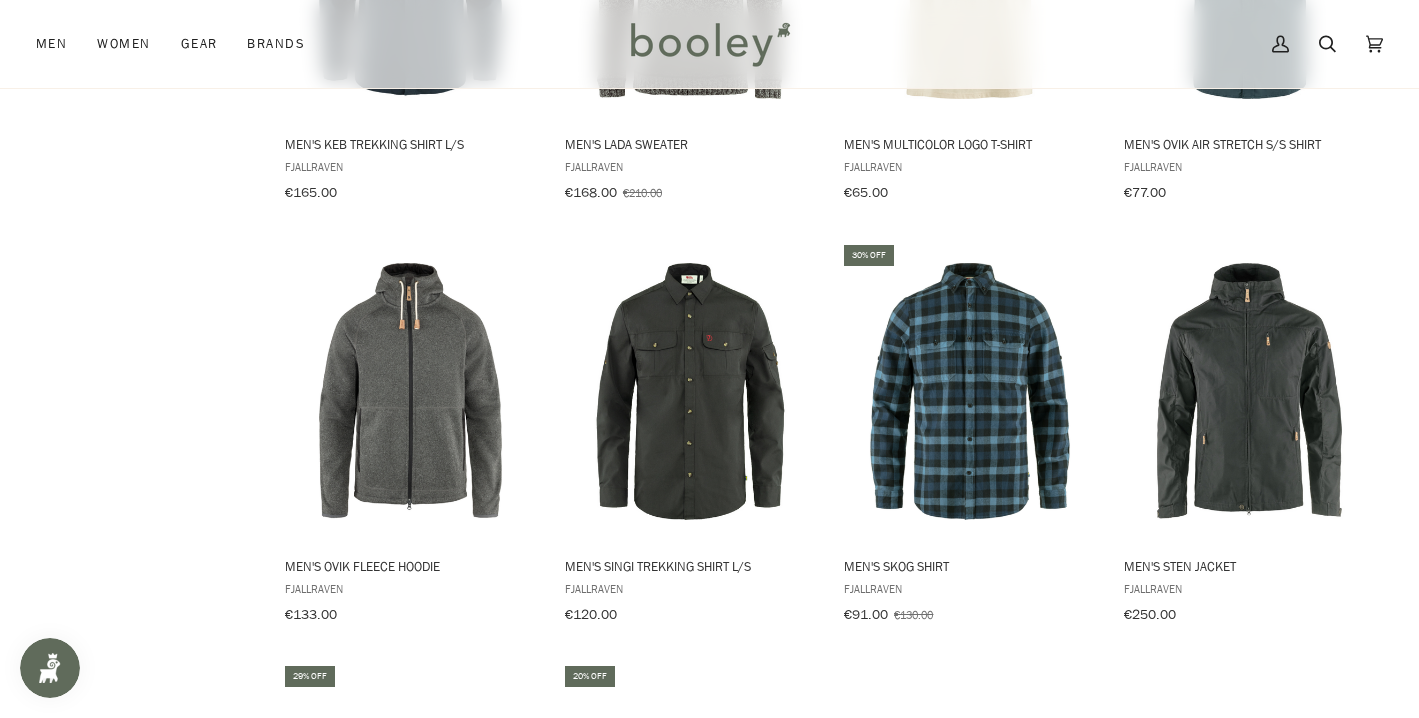 scroll, scrollTop: 4417, scrollLeft: 0, axis: vertical 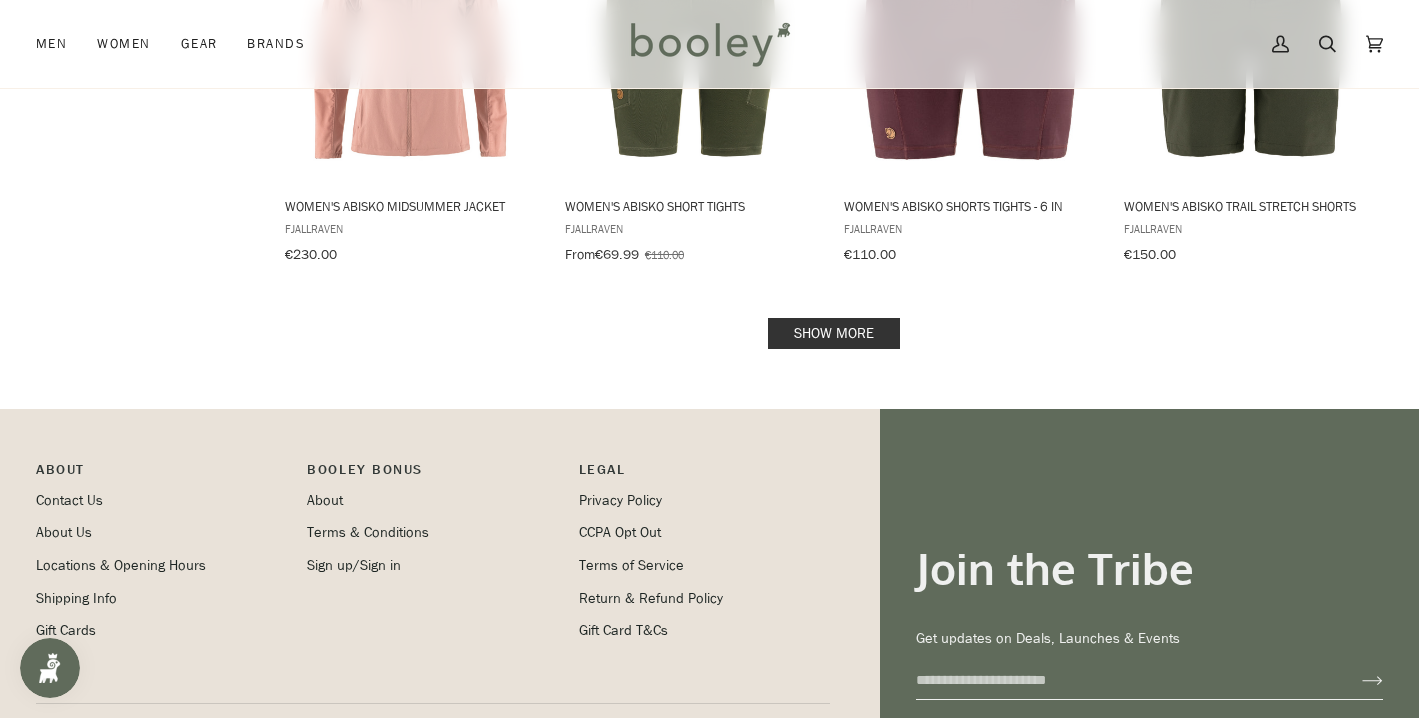 click on "Show more" at bounding box center (834, 333) 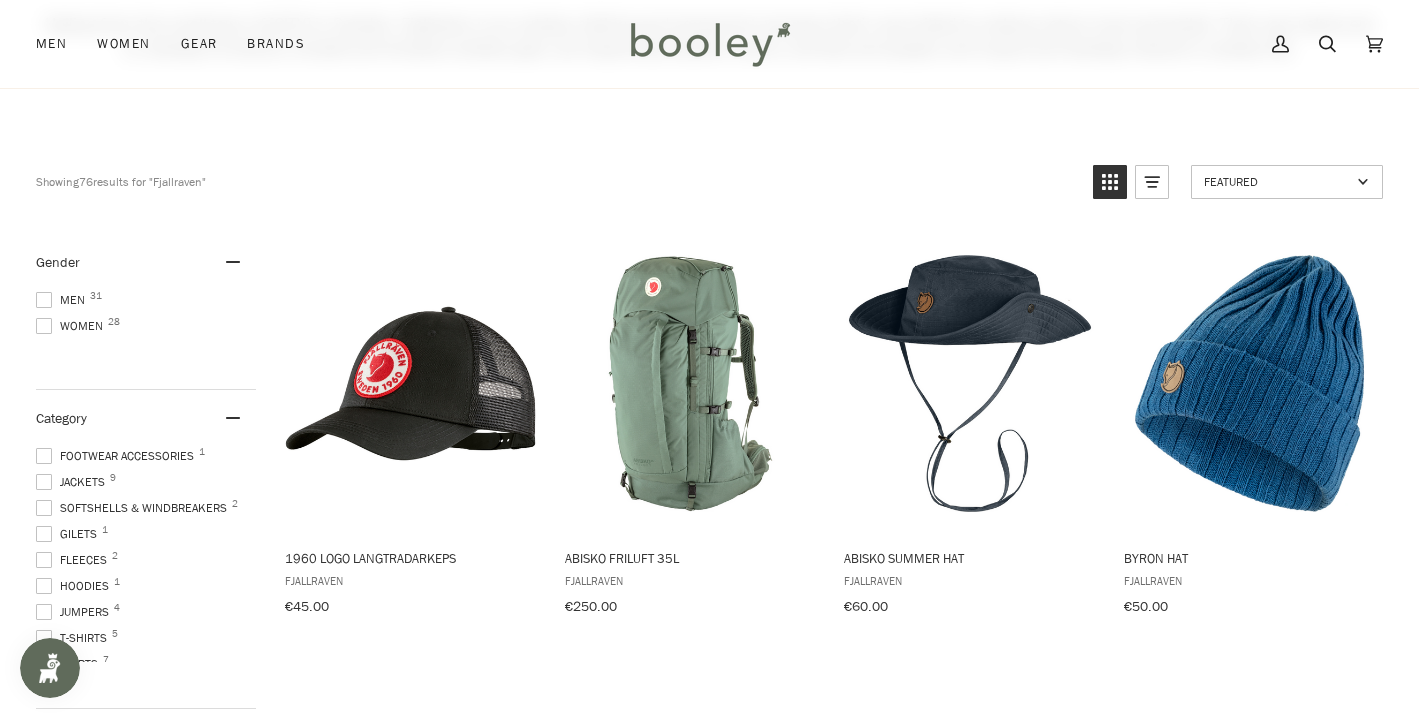 scroll, scrollTop: 219, scrollLeft: 0, axis: vertical 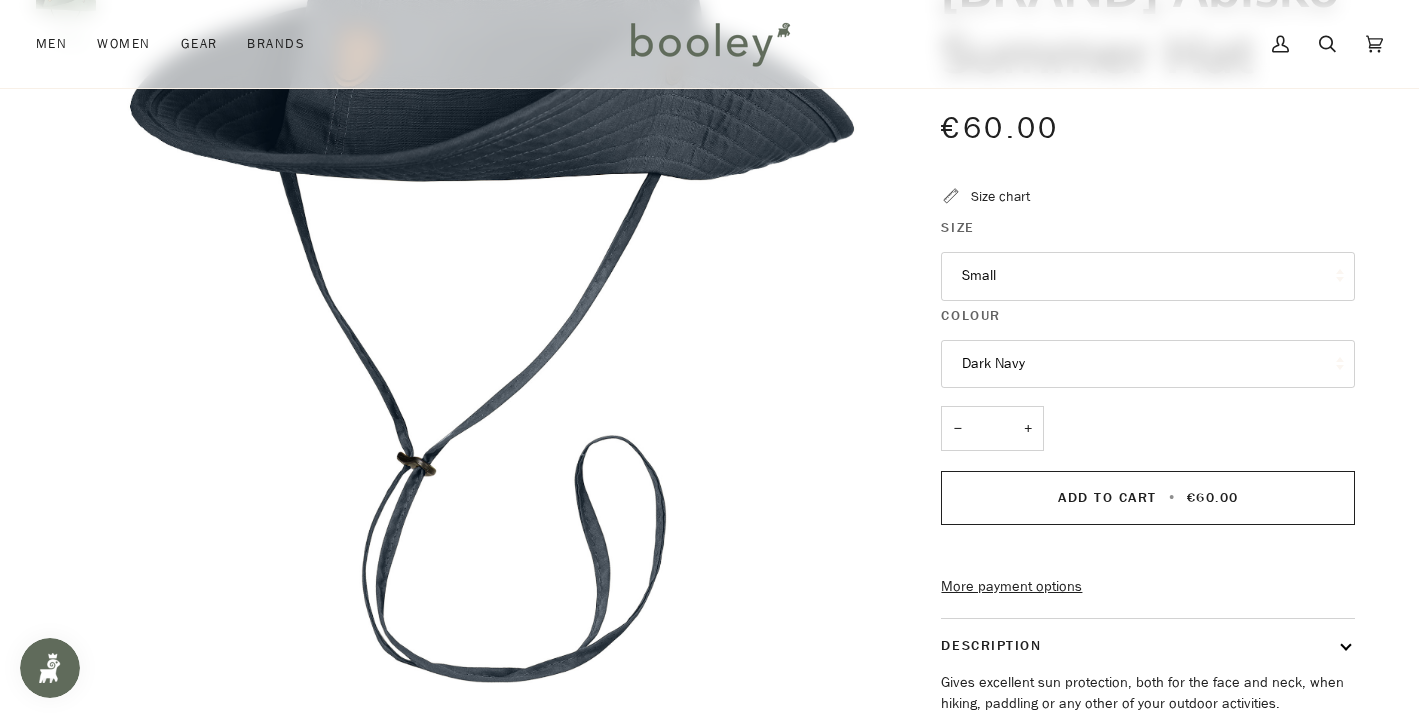 click on "Dark Navy" at bounding box center [1148, 364] 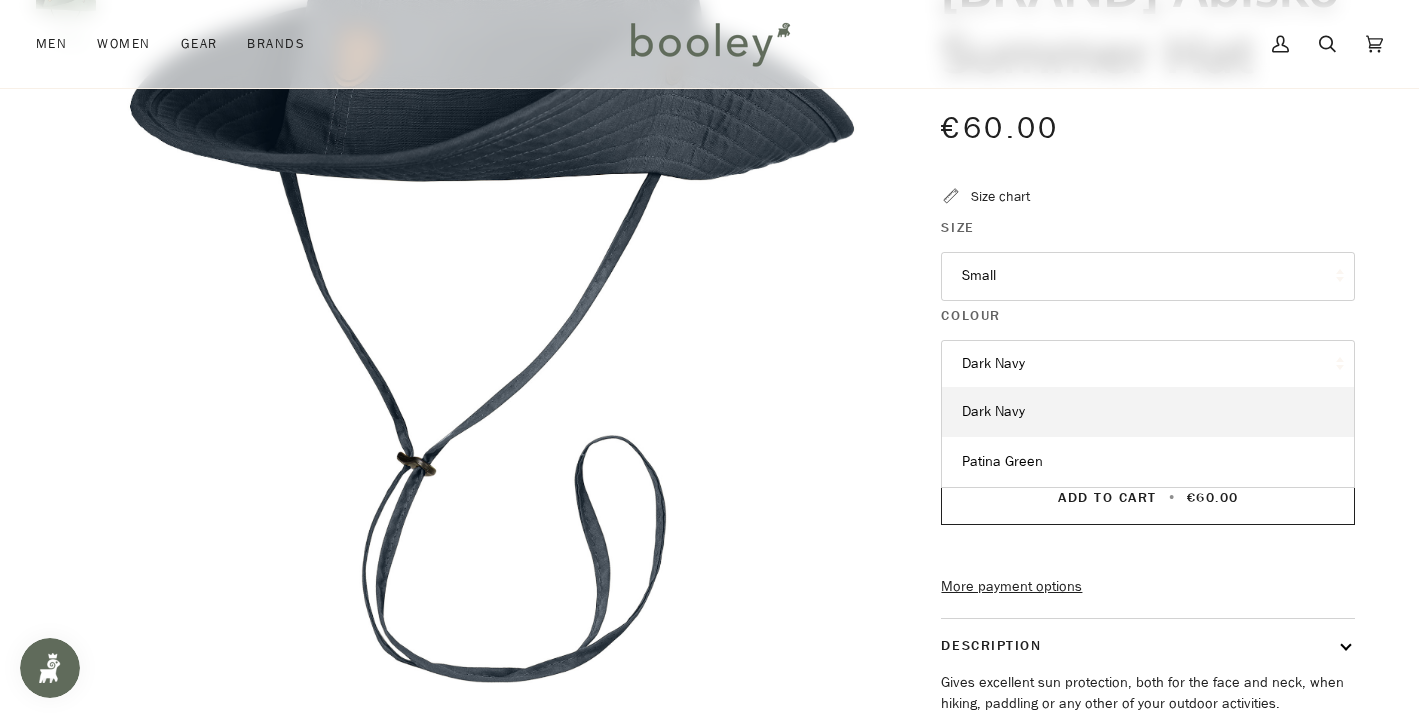 click on "Fjallraven
Abisko Summer Hat
€60.00
Sale
•
Save
Size chart
Size
Small
Small
−" at bounding box center [1130, 447] 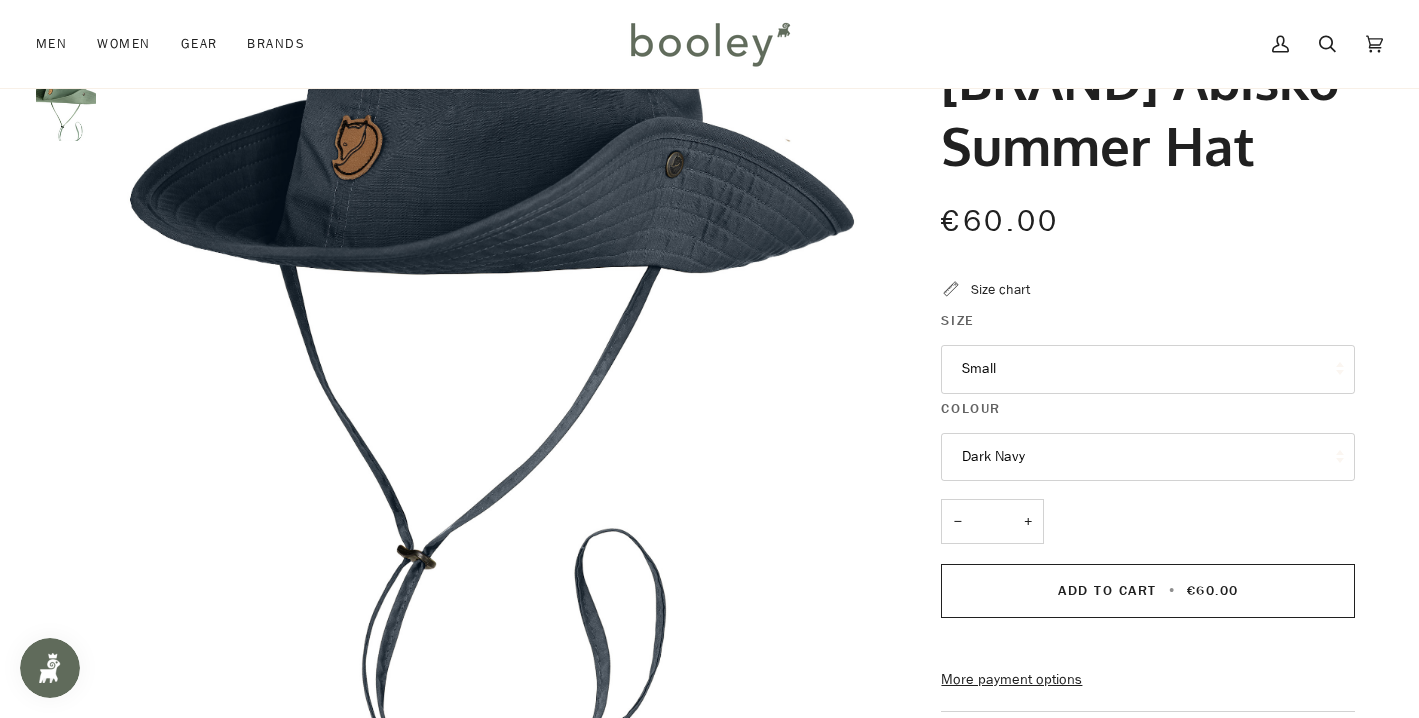 scroll, scrollTop: 93, scrollLeft: 0, axis: vertical 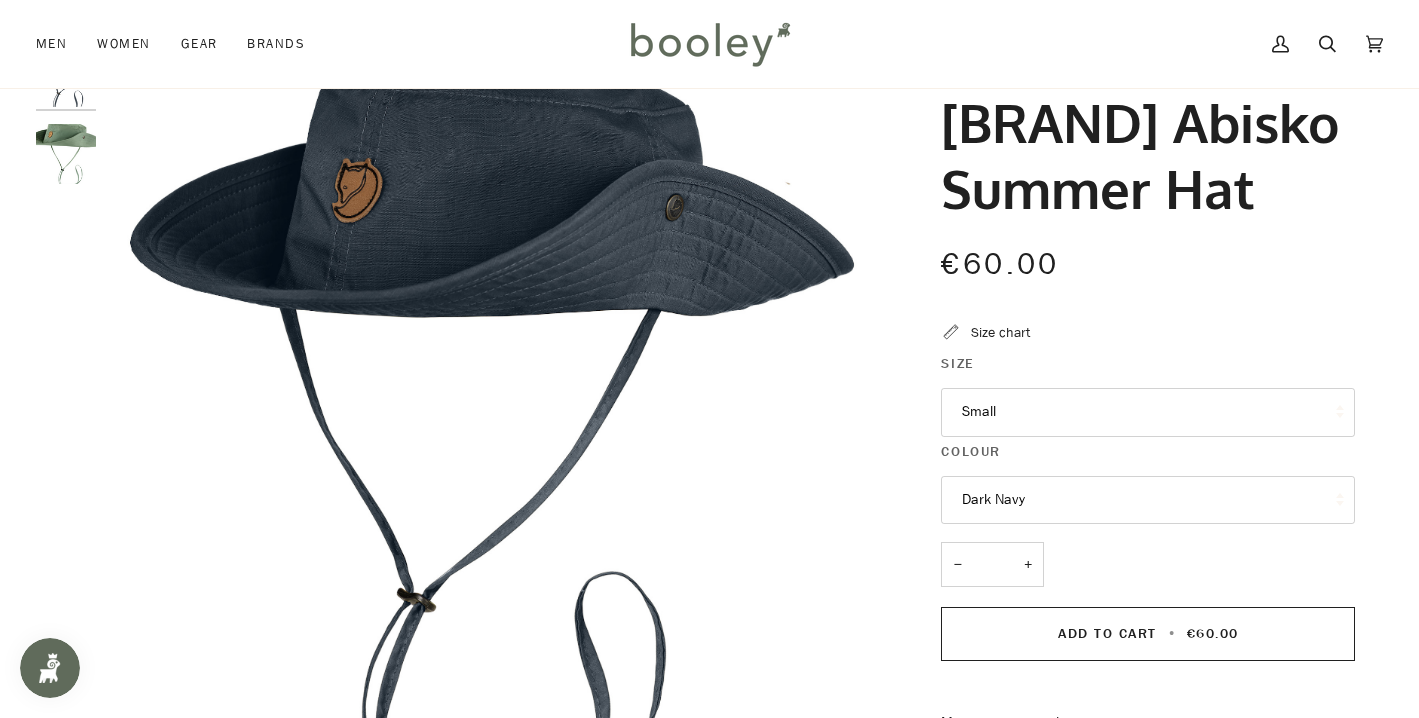 click on "Small" at bounding box center [1148, 412] 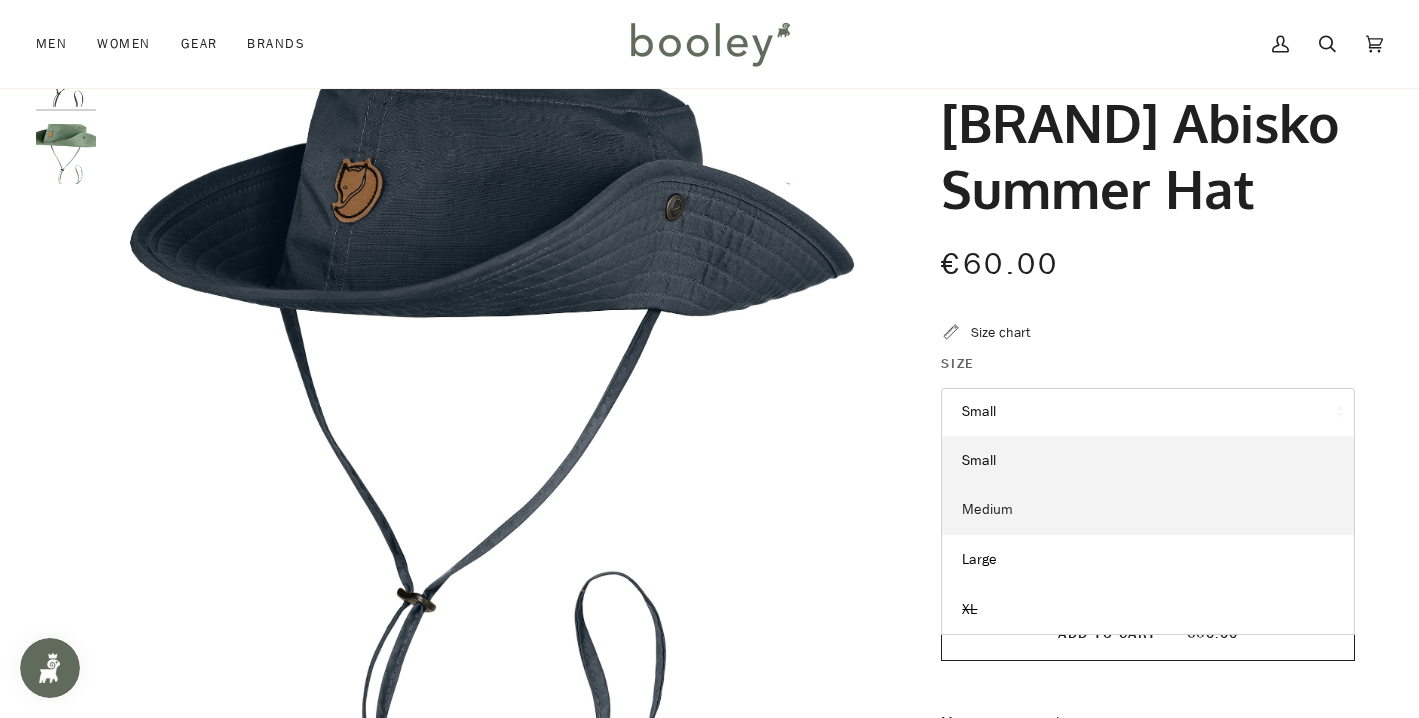 click on "Medium" at bounding box center (979, 460) 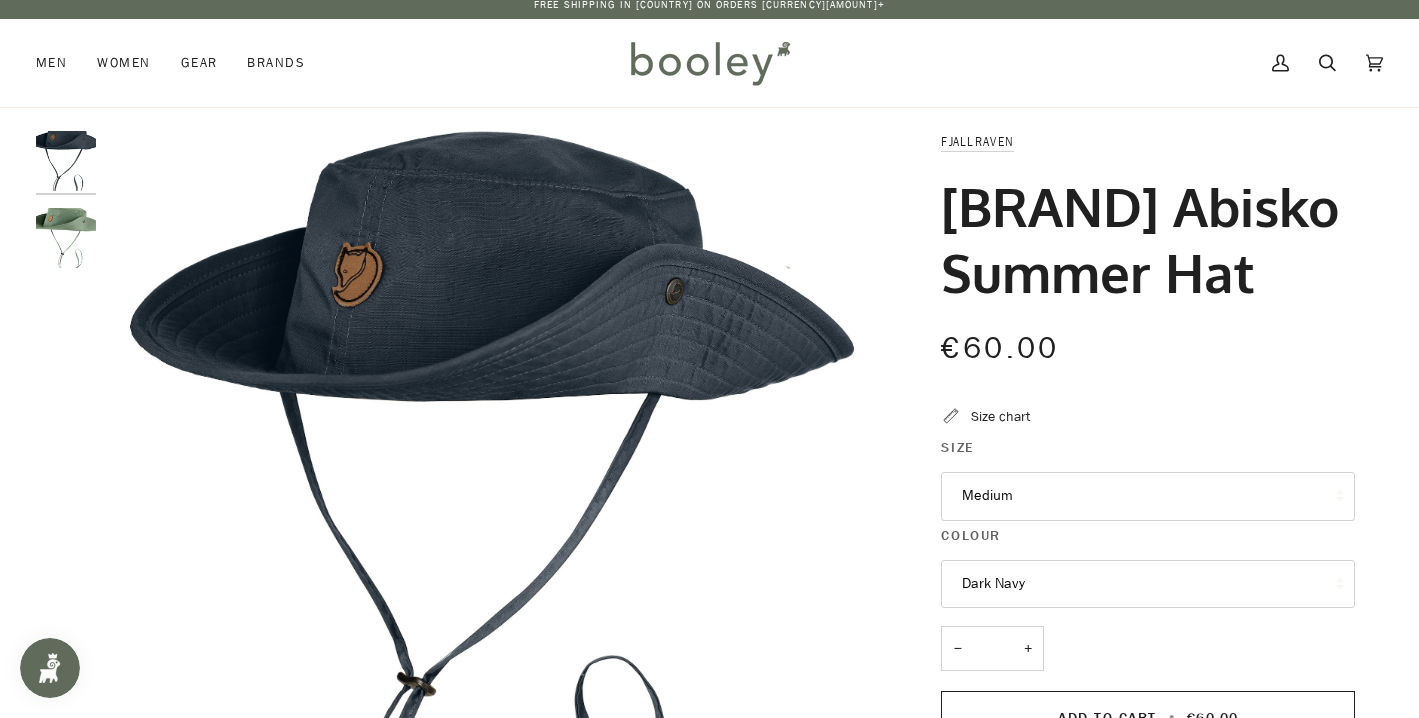 scroll, scrollTop: 6, scrollLeft: 0, axis: vertical 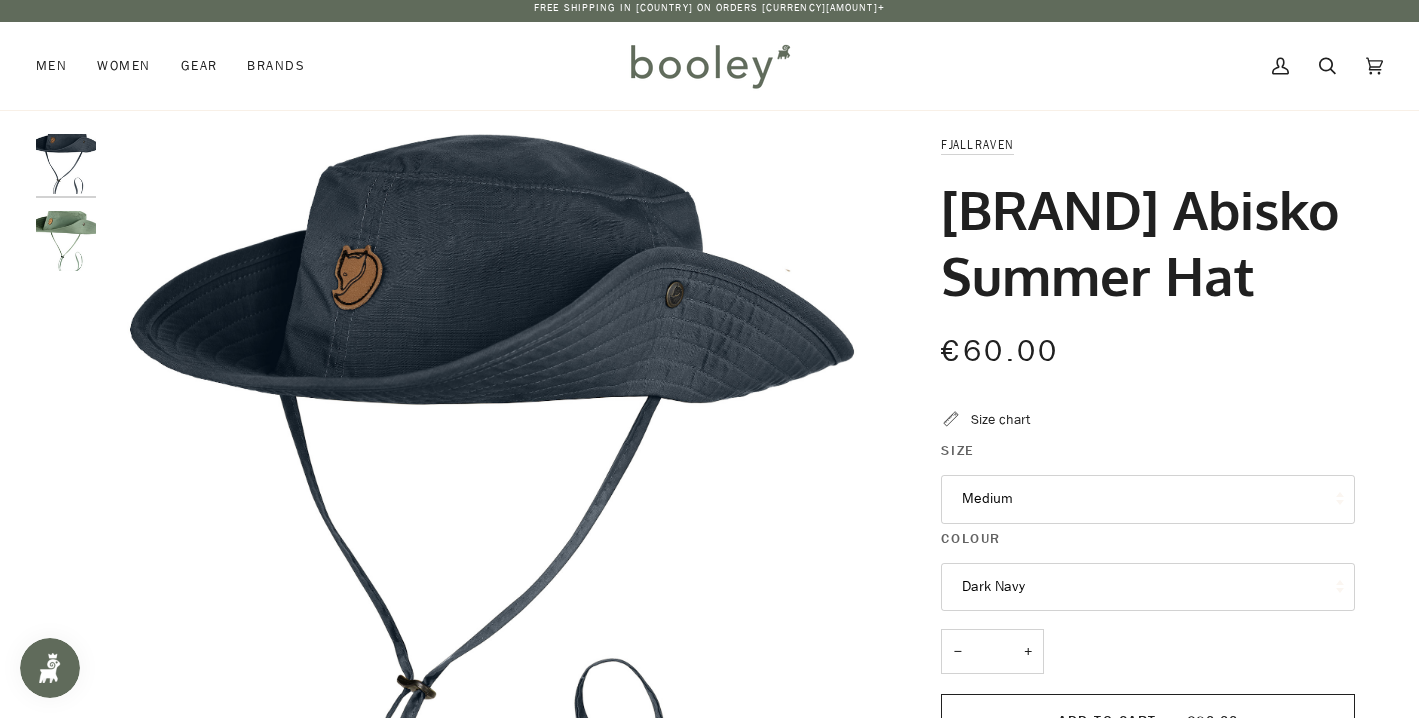 click at bounding box center [66, 241] 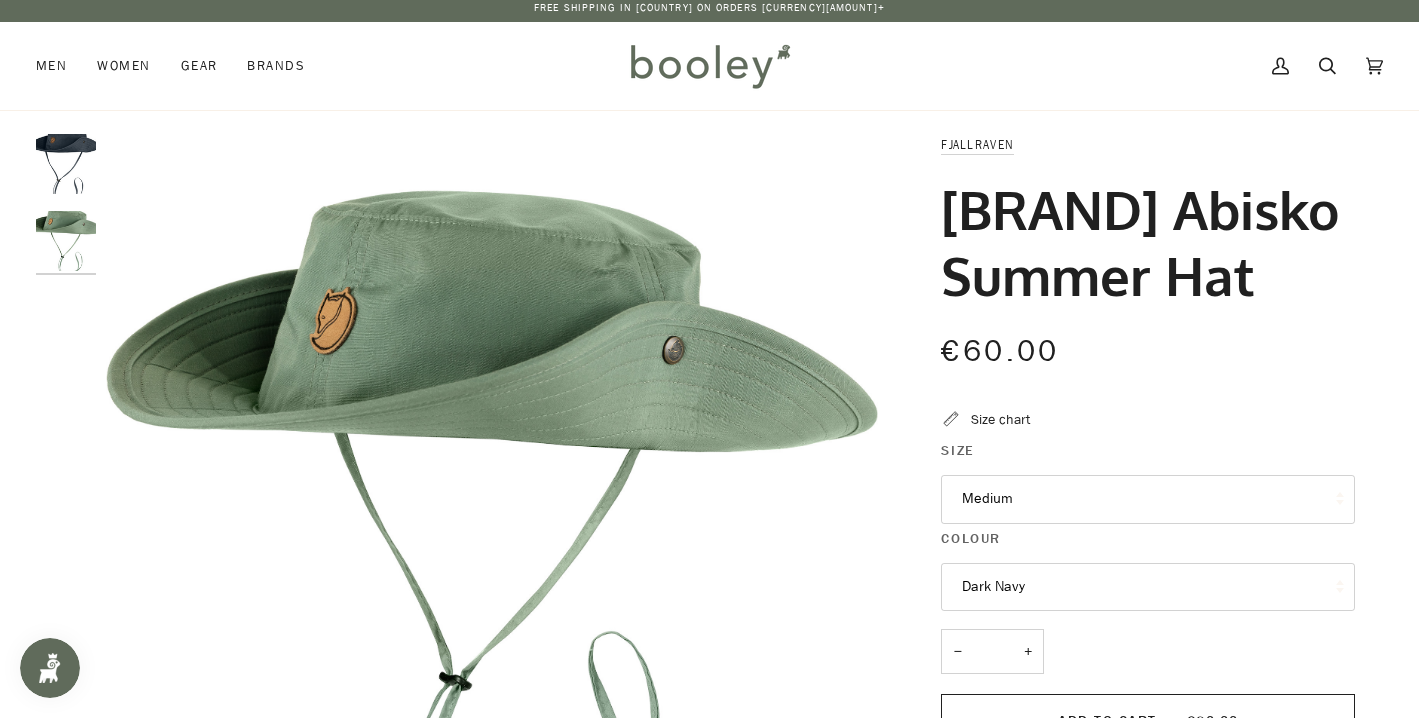 click at bounding box center [66, 164] 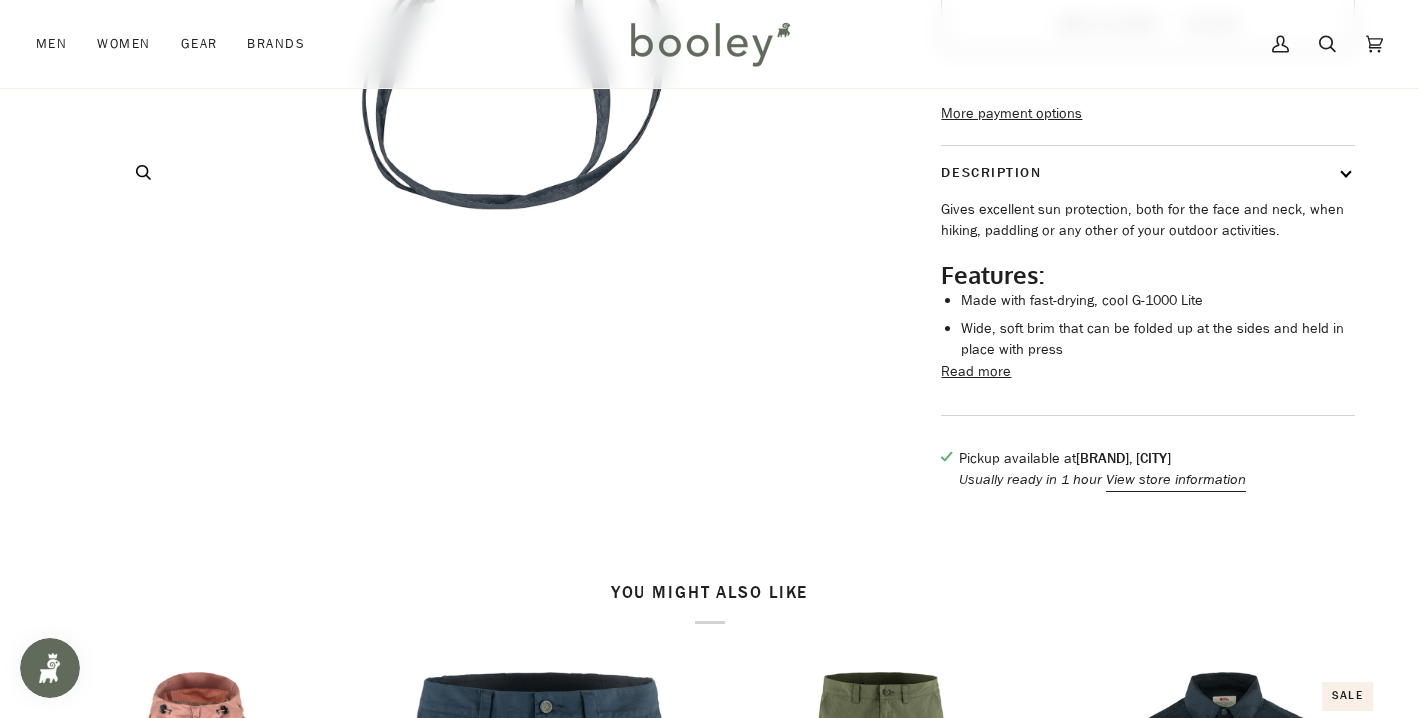 scroll, scrollTop: 711, scrollLeft: 0, axis: vertical 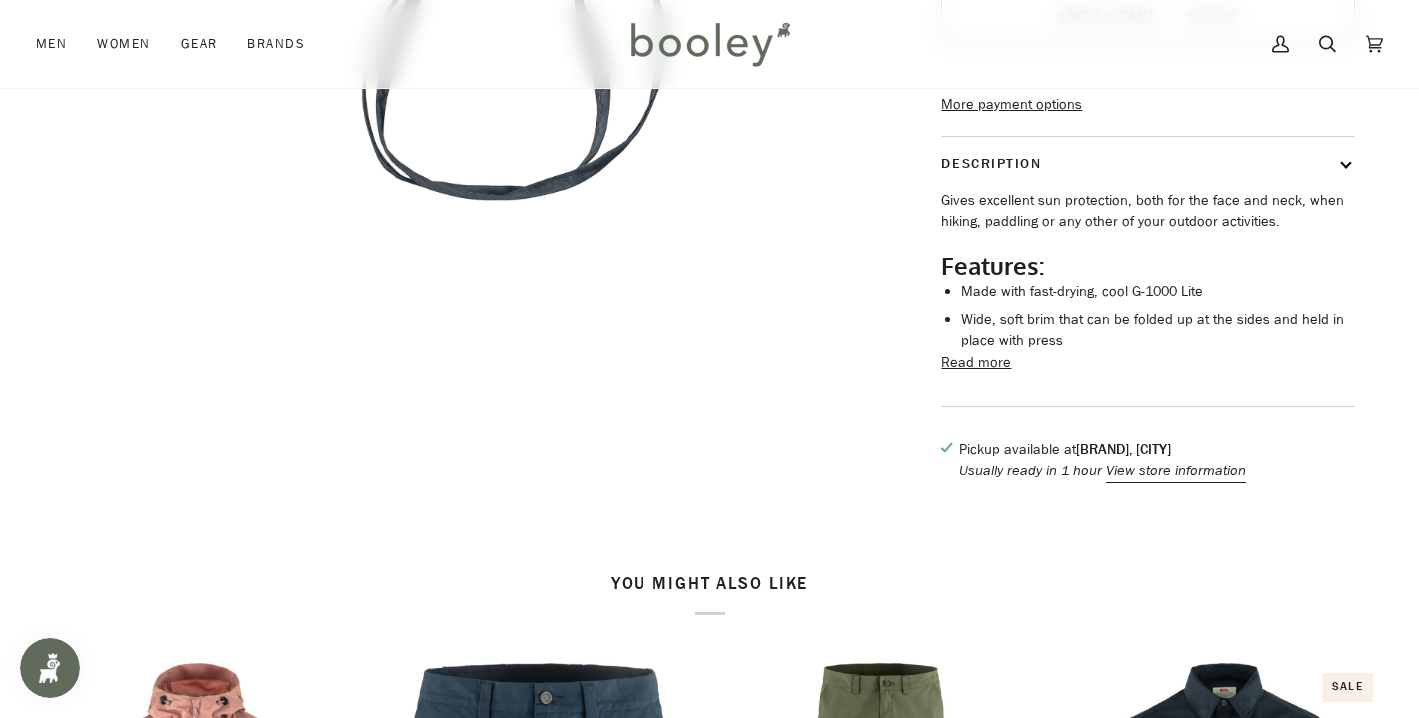 click on "Read more" at bounding box center (976, 363) 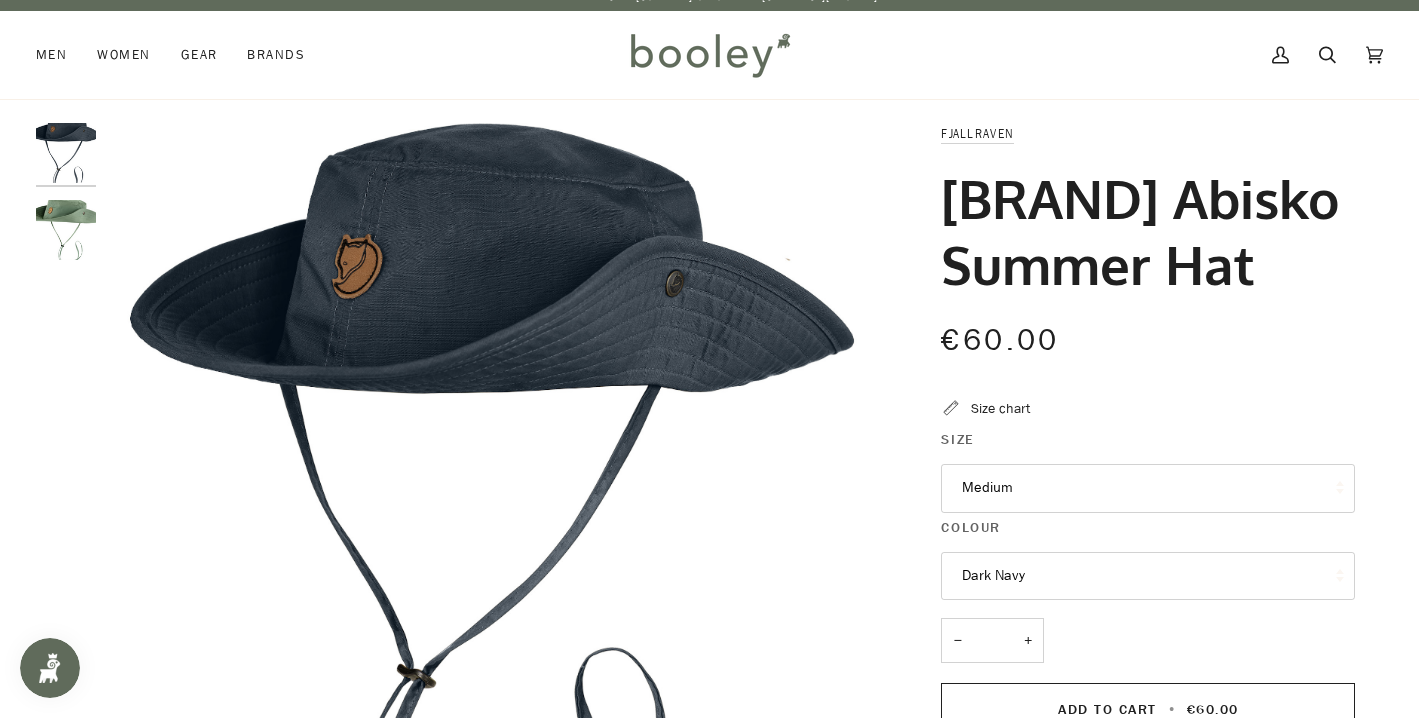 scroll, scrollTop: 0, scrollLeft: 0, axis: both 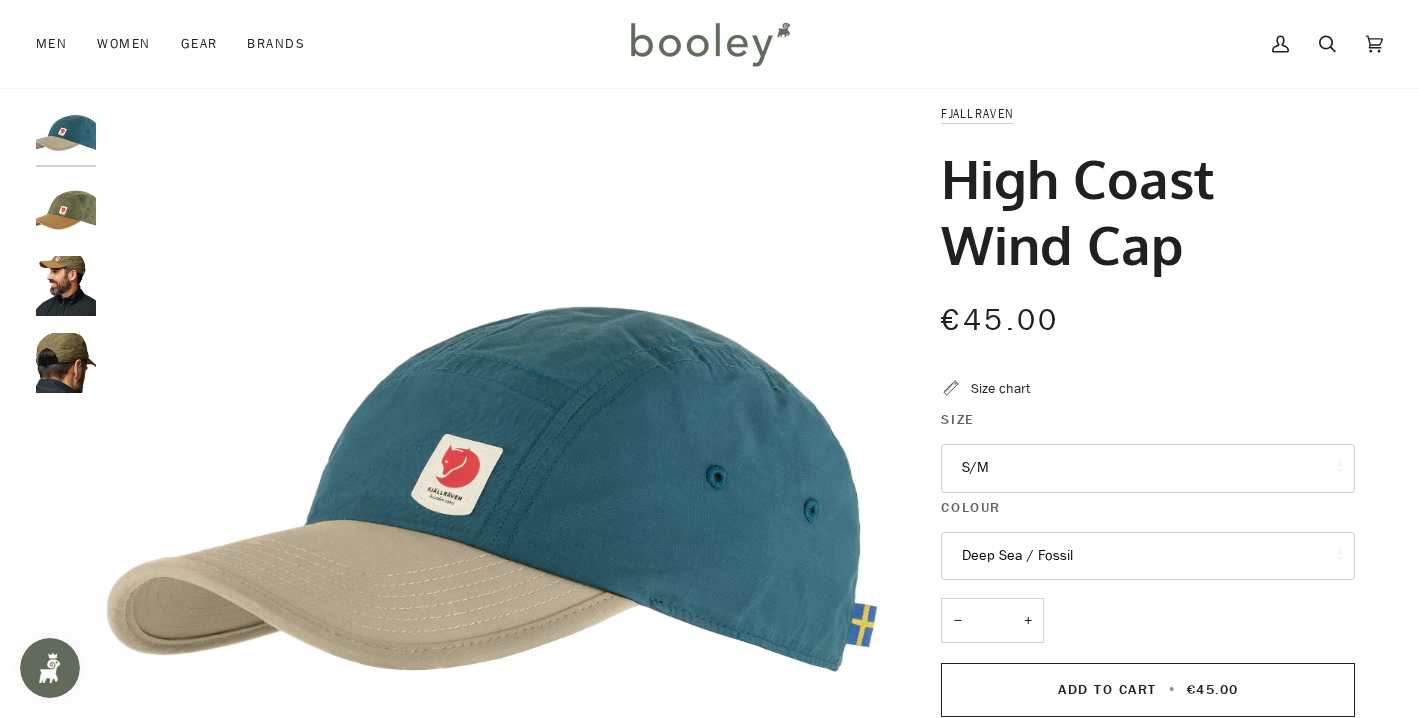 click at bounding box center (66, 210) 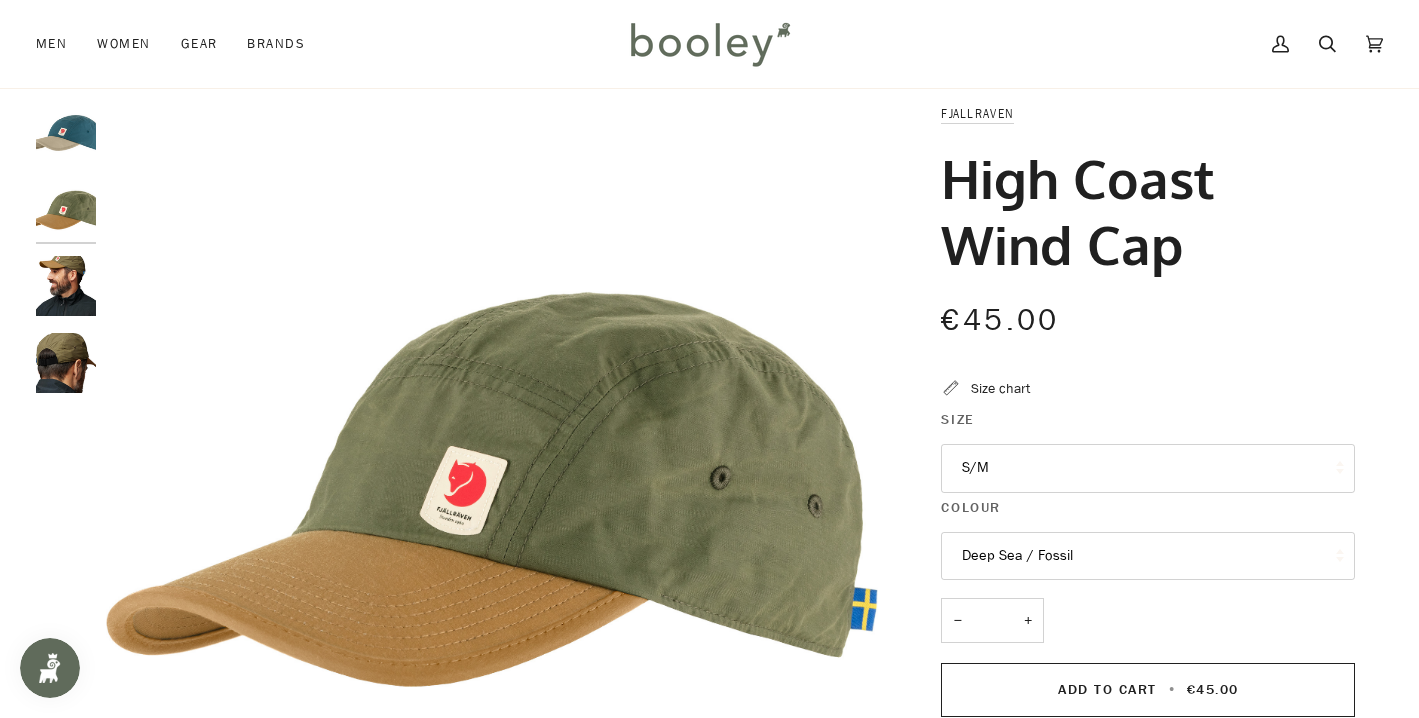 click at bounding box center (66, 210) 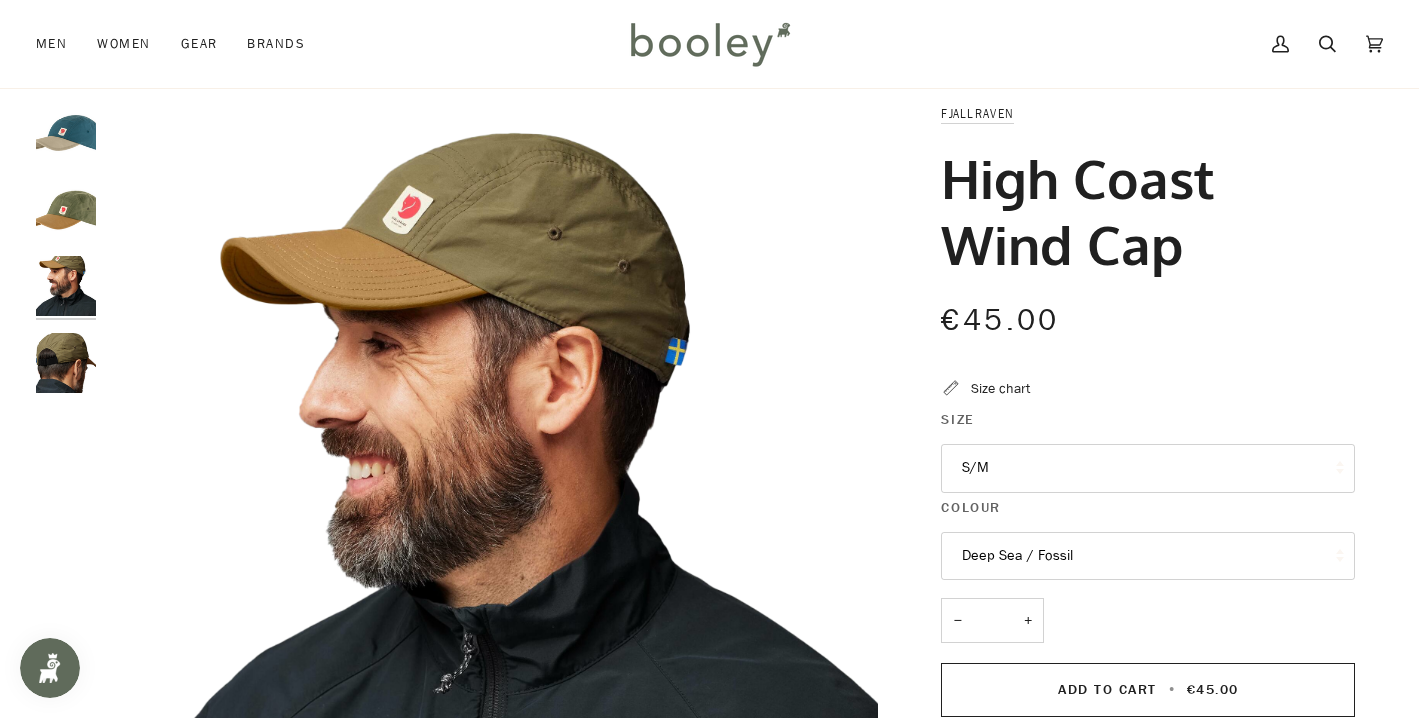 click at bounding box center (66, 210) 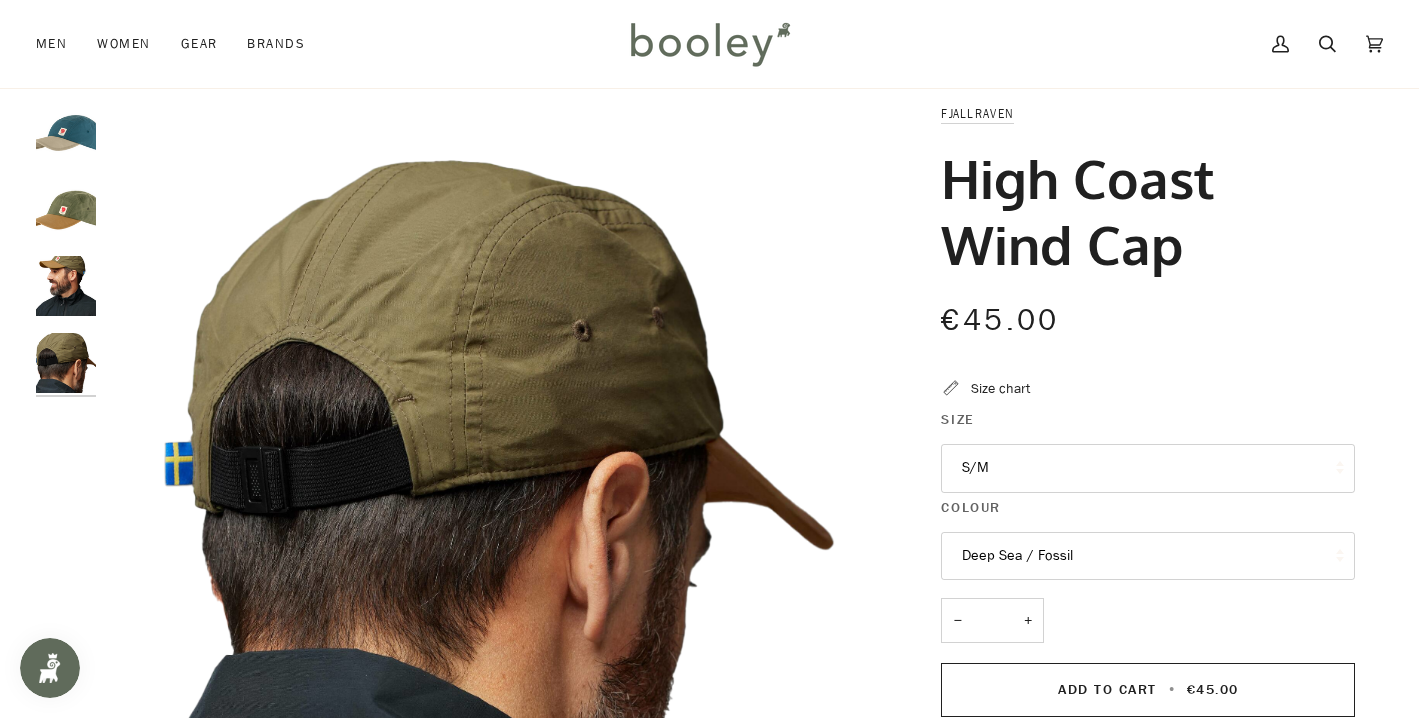 click at bounding box center (66, 210) 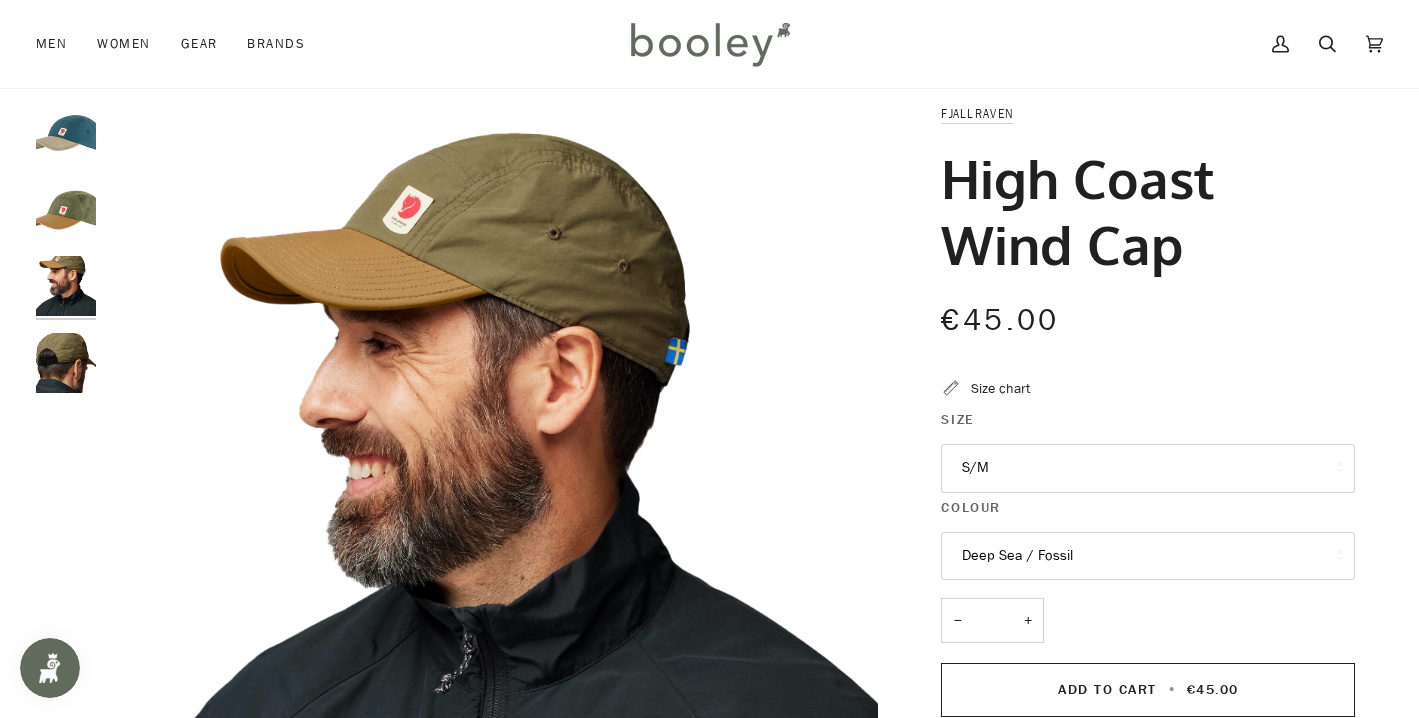 click at bounding box center [66, 210] 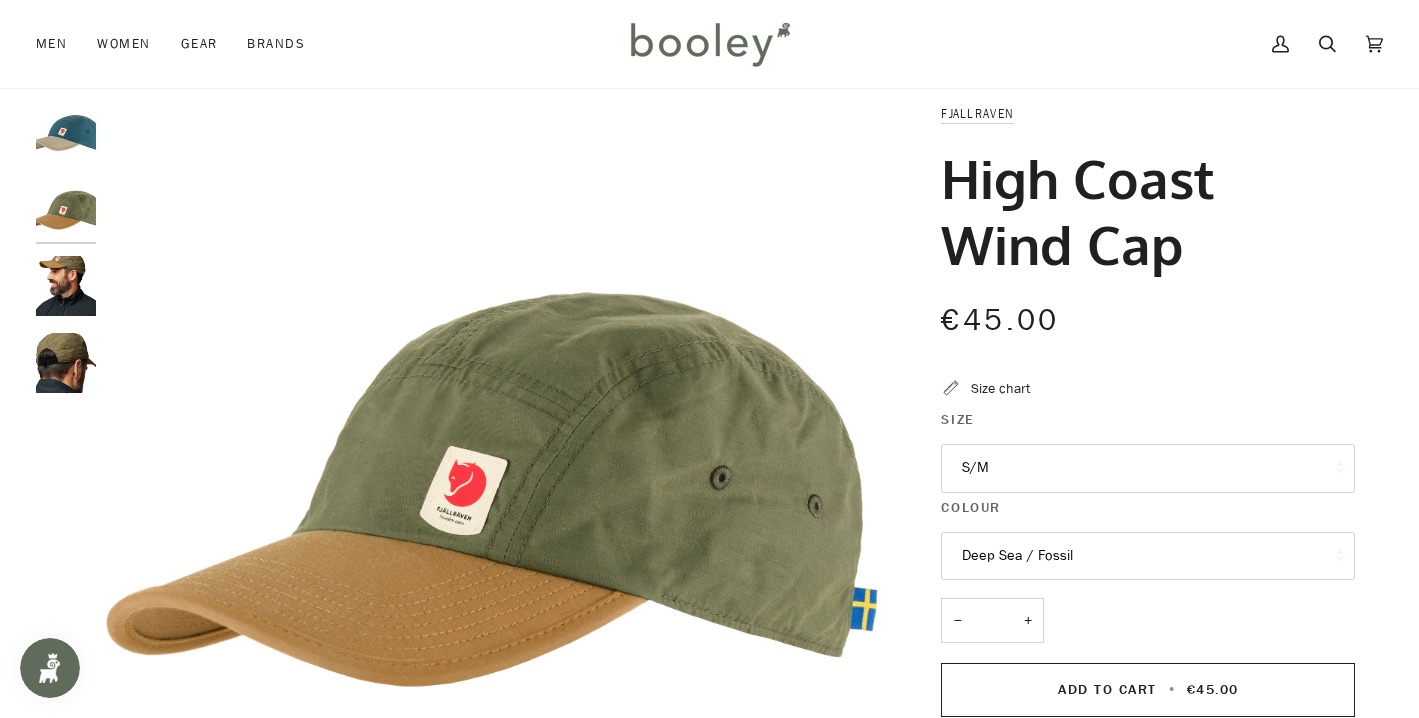 click at bounding box center [492, 489] 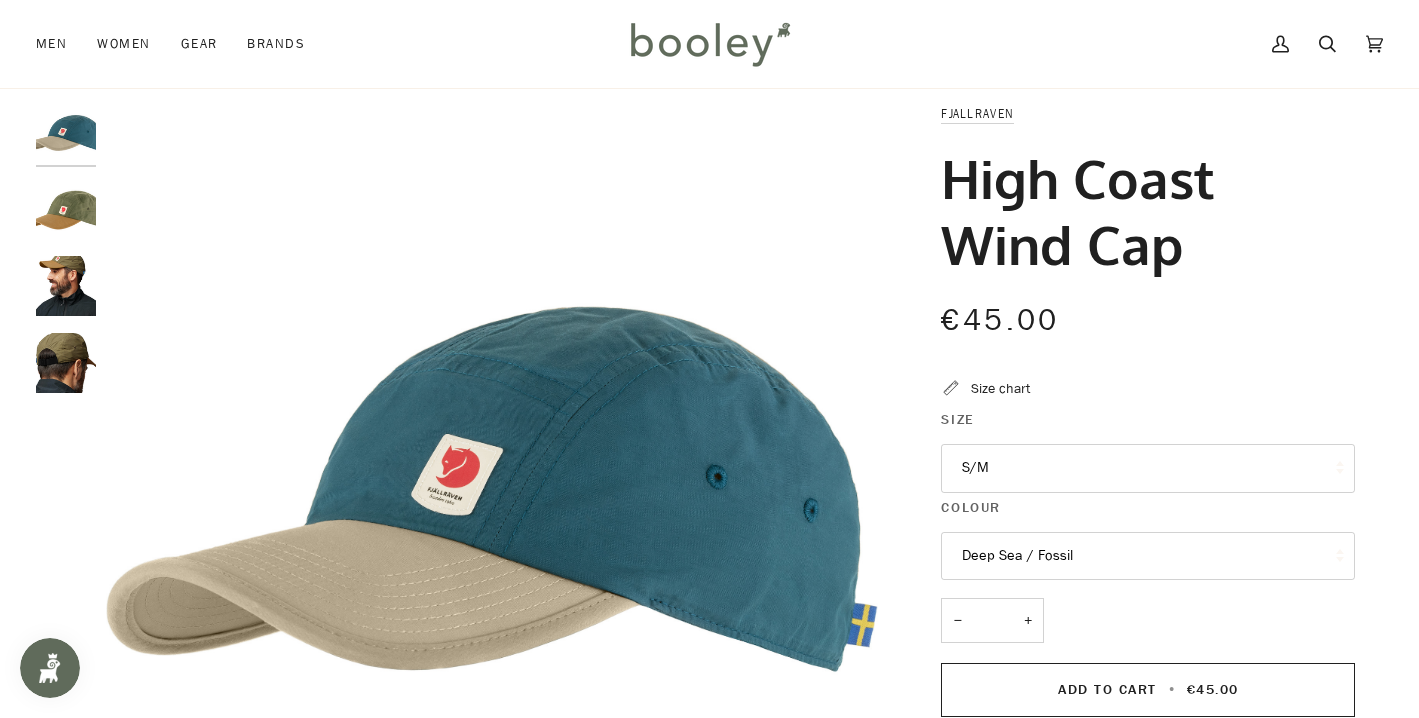 click at bounding box center [492, 489] 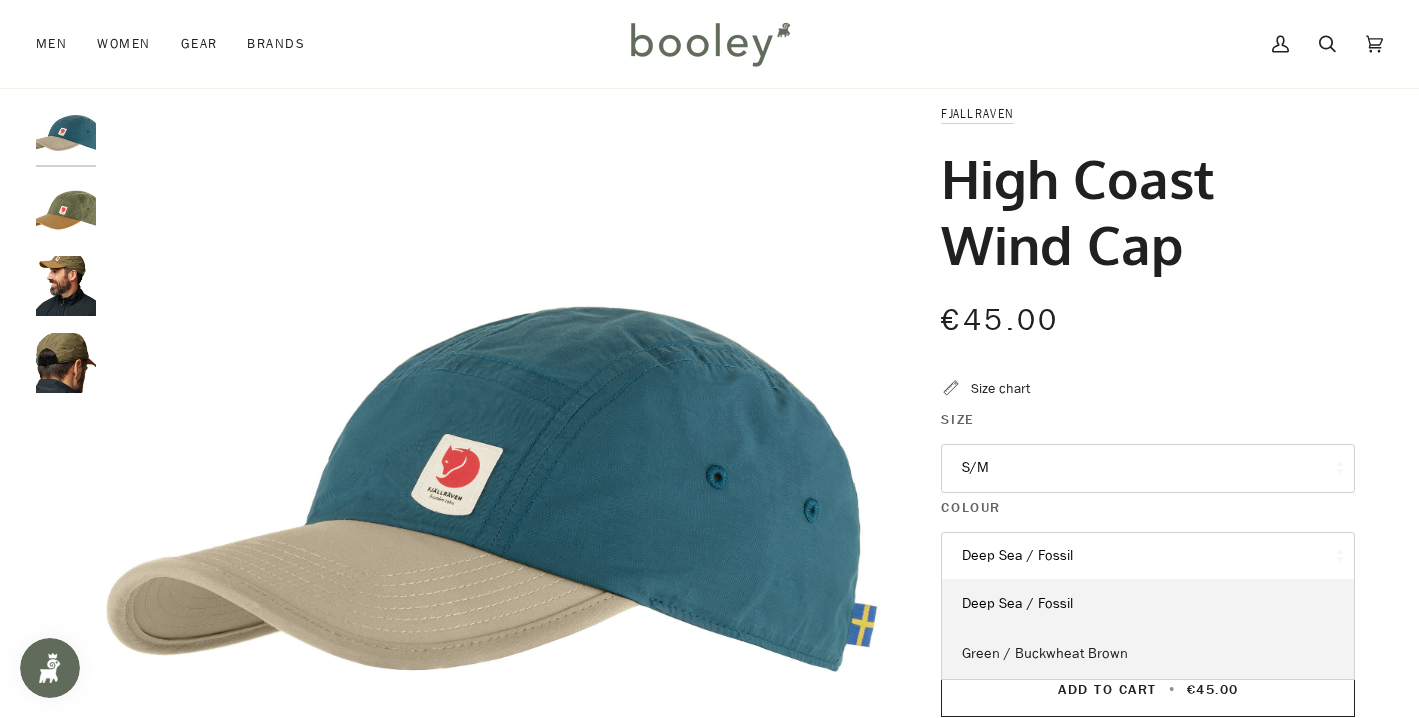 click on "Green / Buckwheat Brown" at bounding box center (1017, 603) 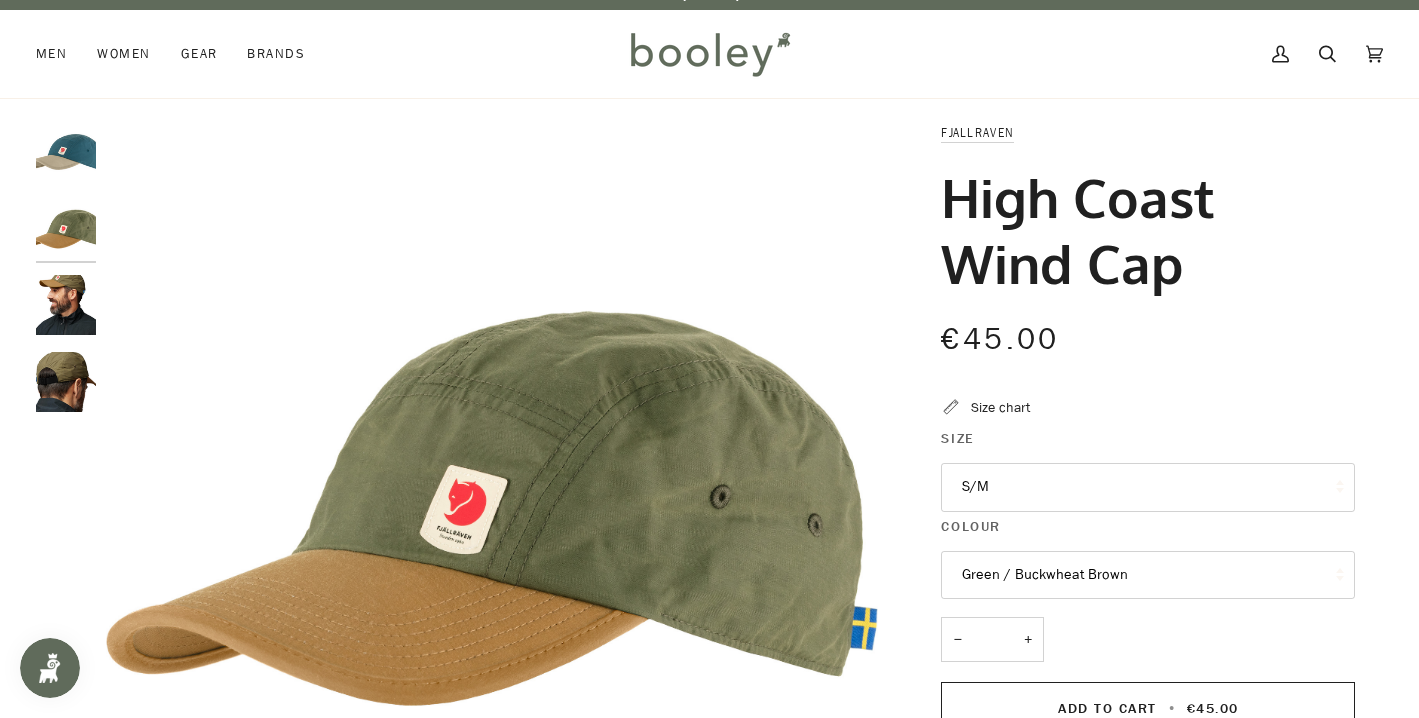 scroll, scrollTop: 19, scrollLeft: 0, axis: vertical 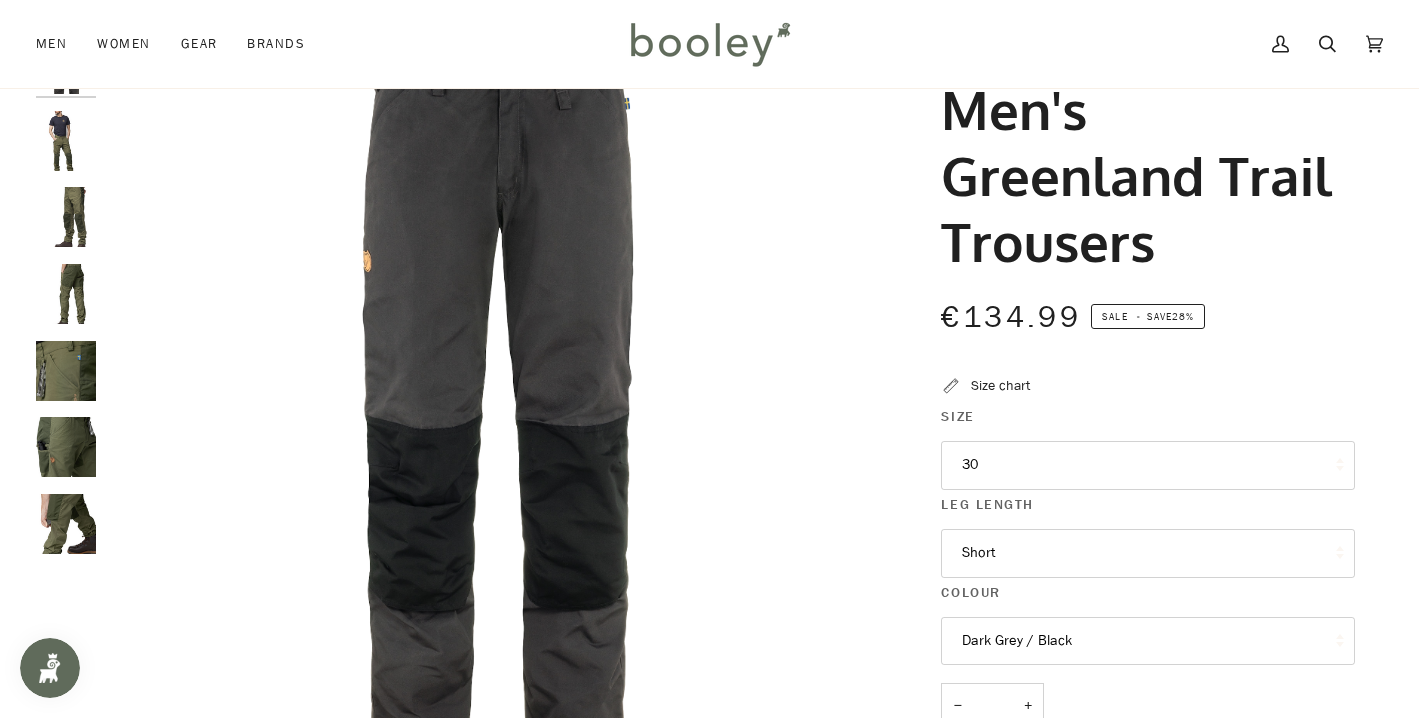 click on "30" at bounding box center (1148, 465) 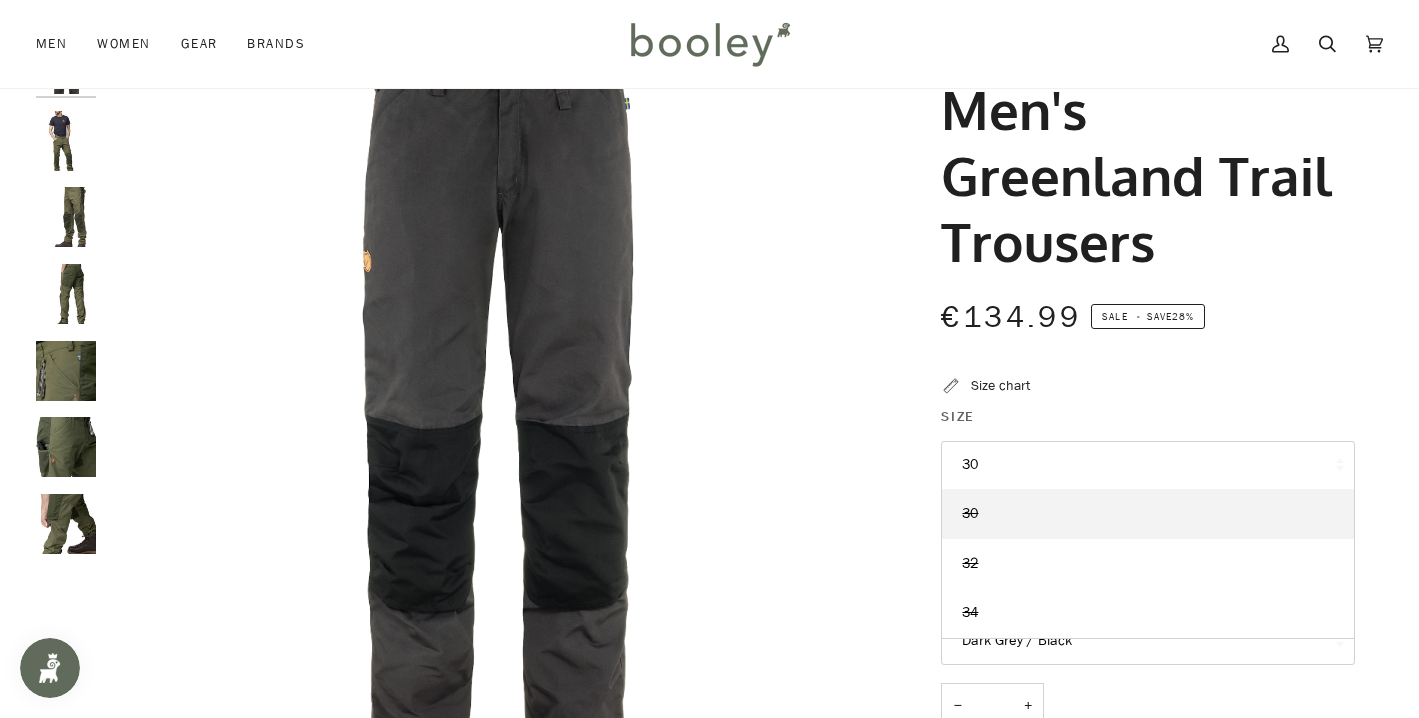 click at bounding box center (492, 420) 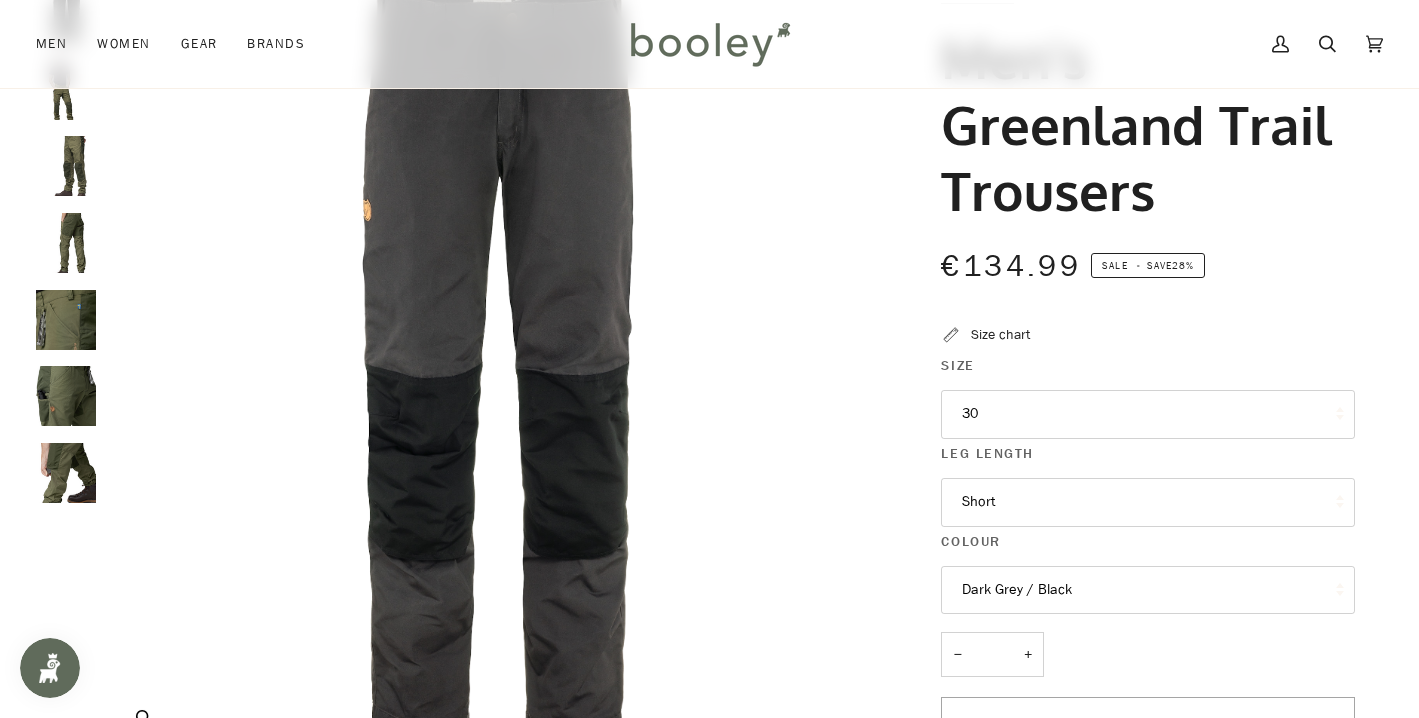 scroll, scrollTop: 213, scrollLeft: 0, axis: vertical 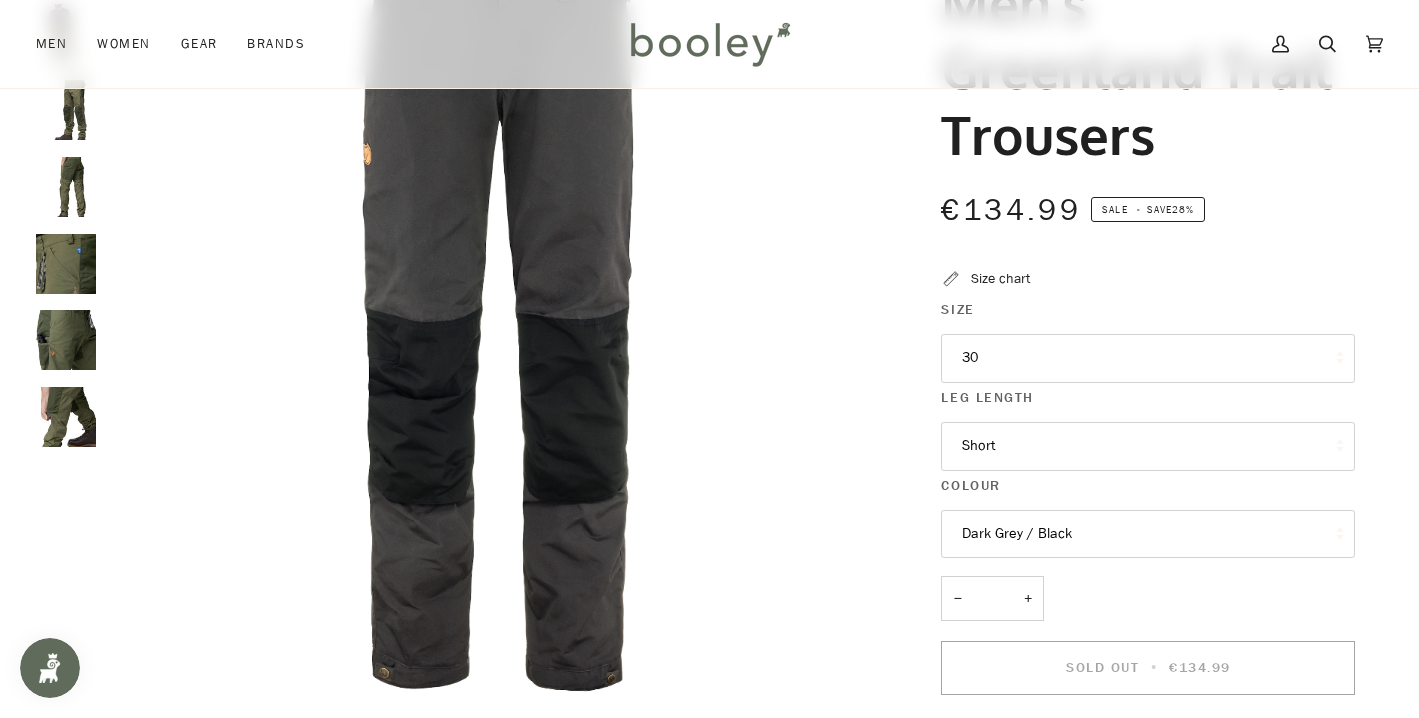 click on "Short" at bounding box center [1148, 446] 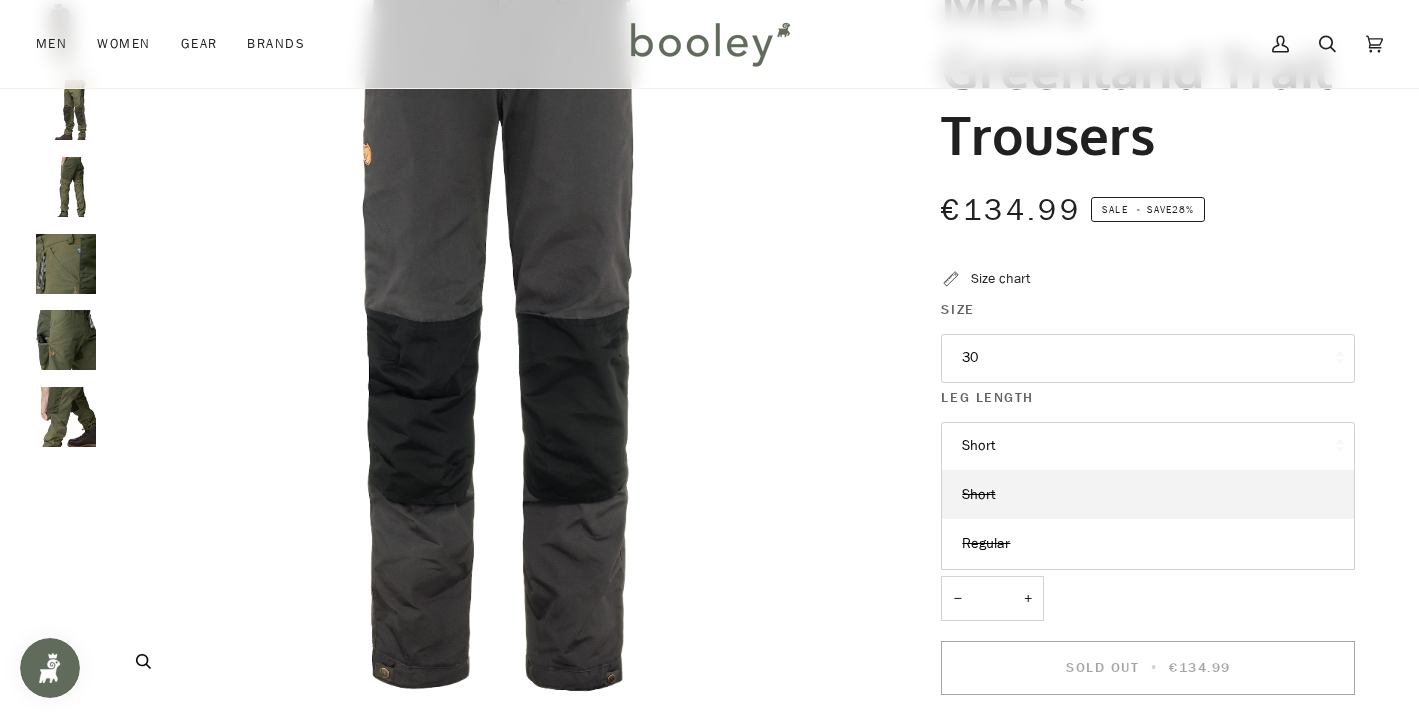 click at bounding box center (492, 313) 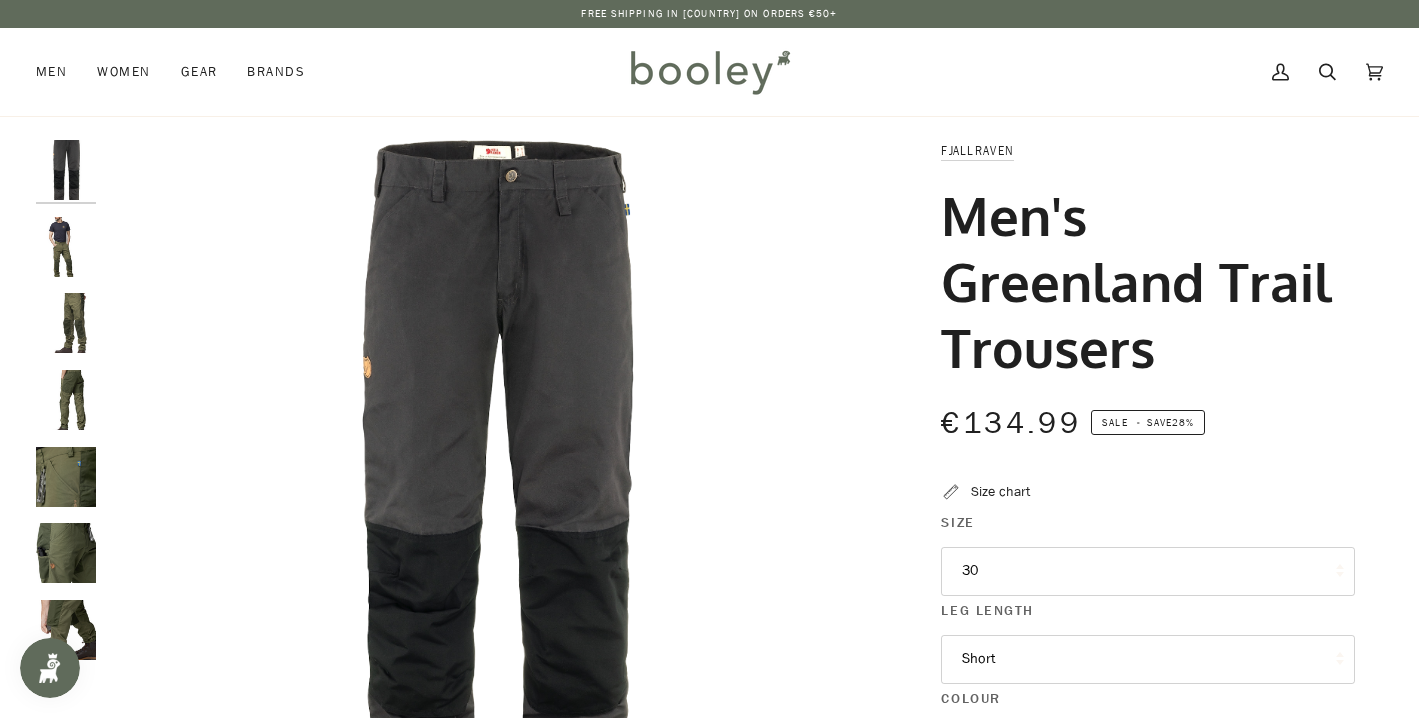 scroll, scrollTop: 0, scrollLeft: 0, axis: both 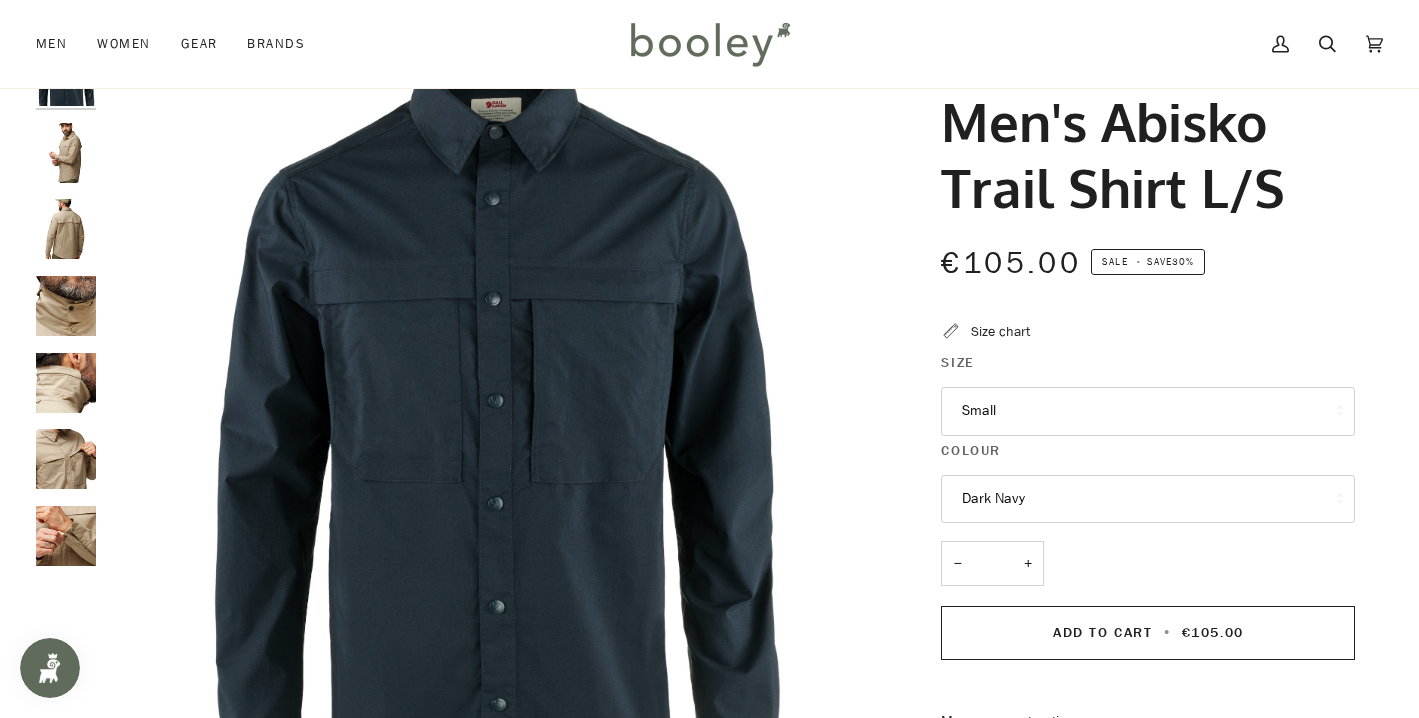 click at bounding box center [66, 153] 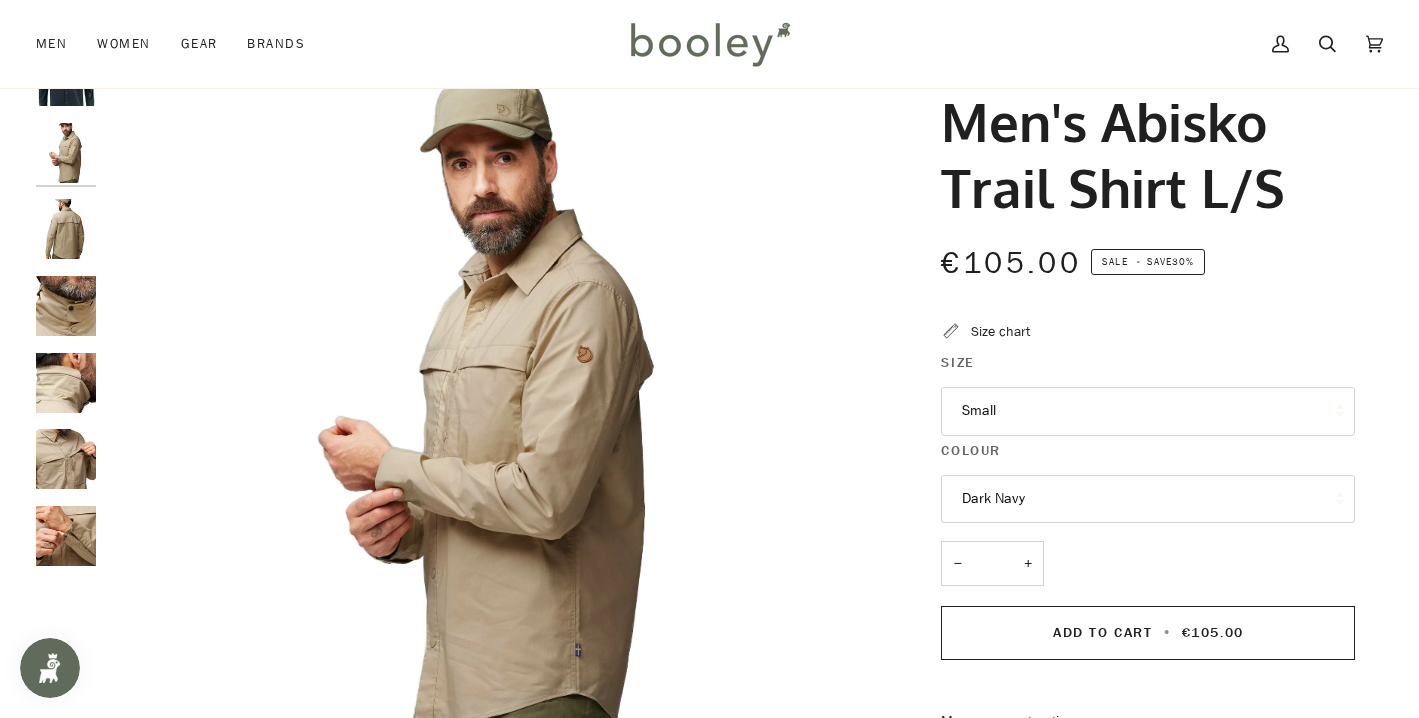 click at bounding box center (66, 153) 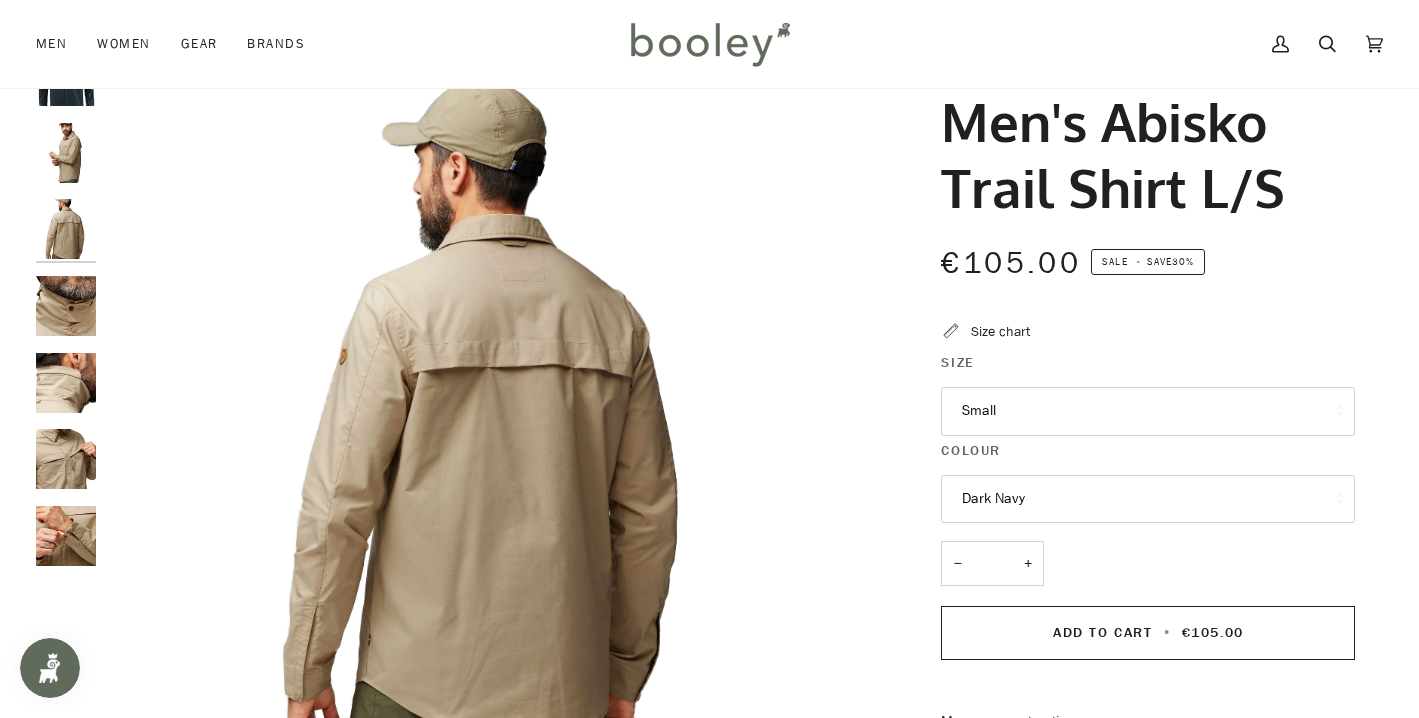 click at bounding box center [66, 153] 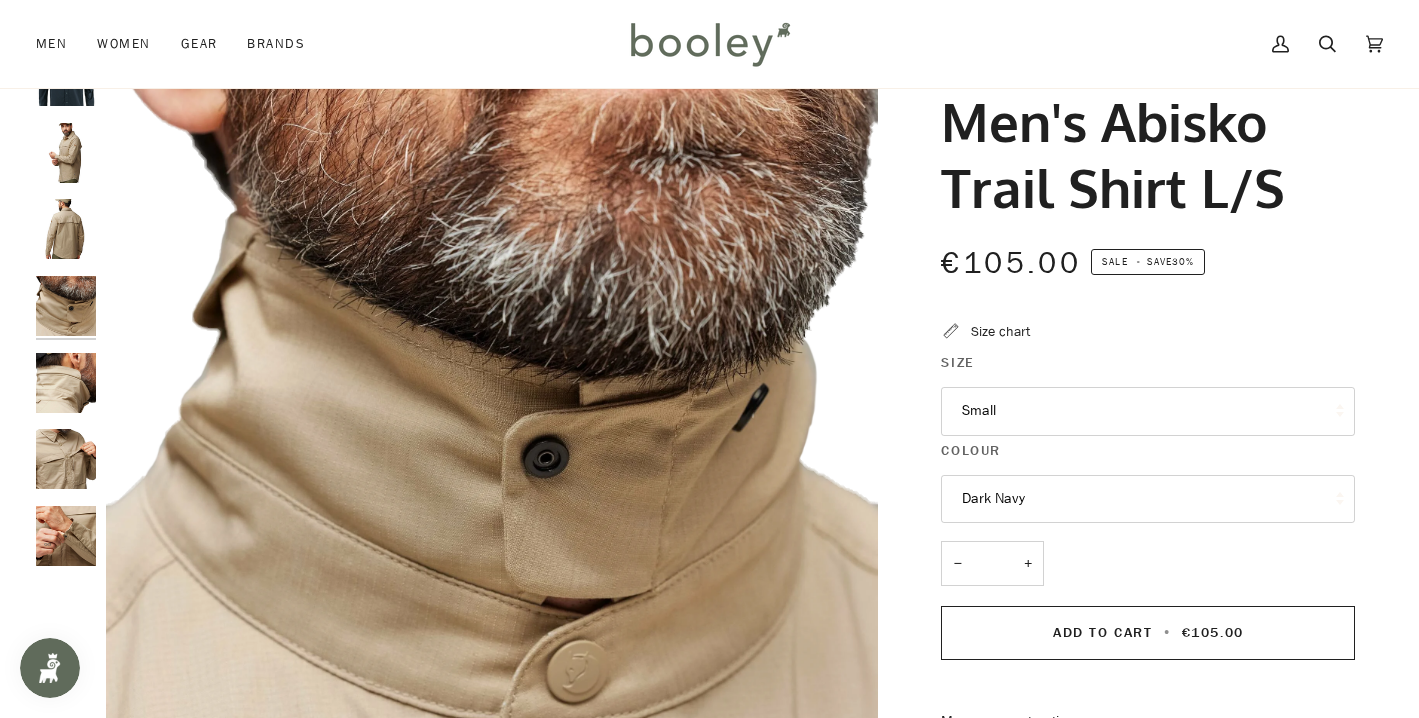 click at bounding box center [66, 153] 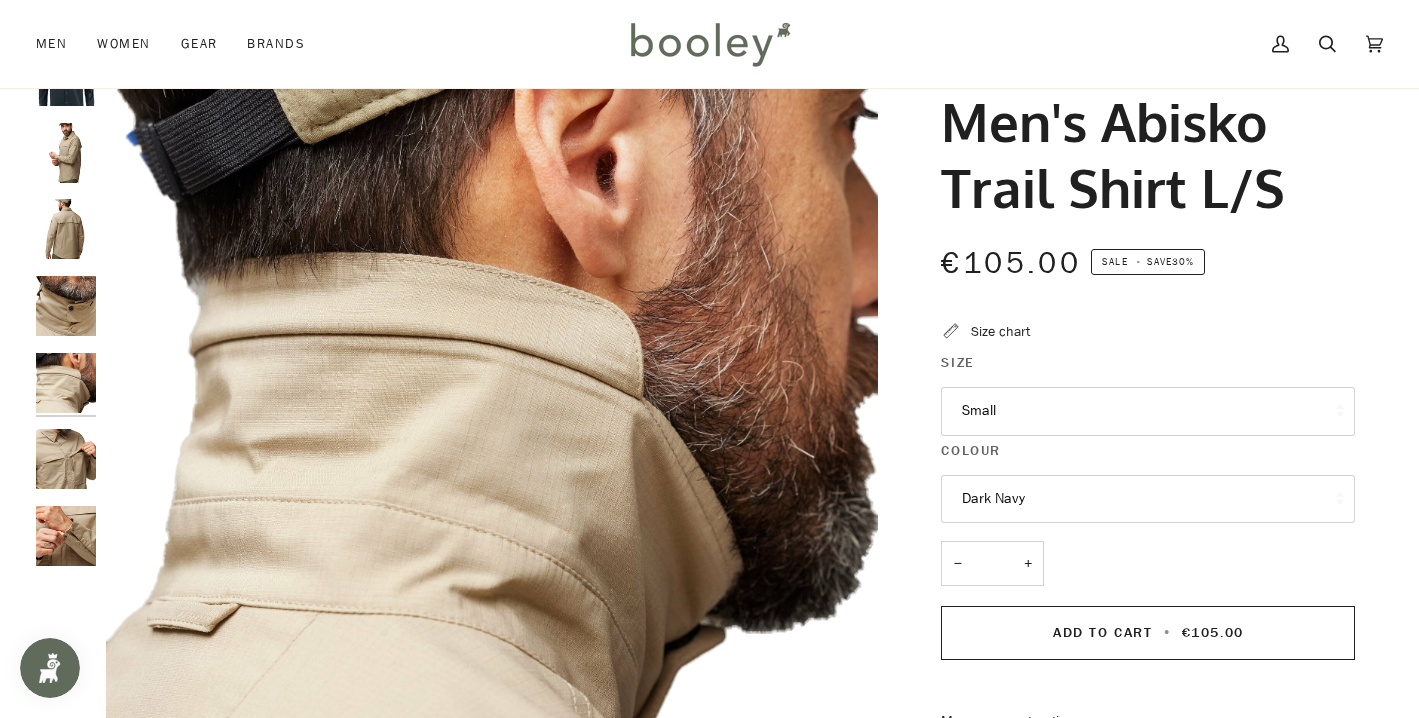 click at bounding box center [66, 153] 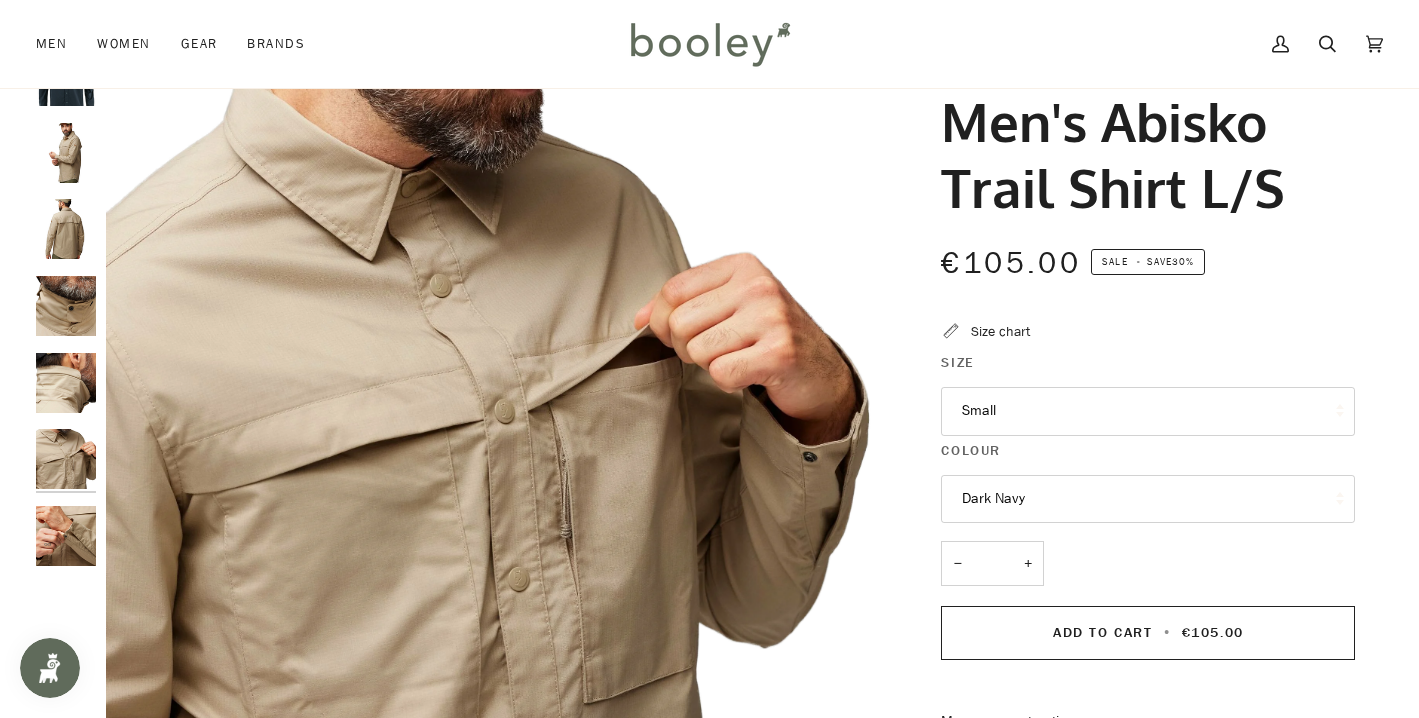 click at bounding box center [66, 153] 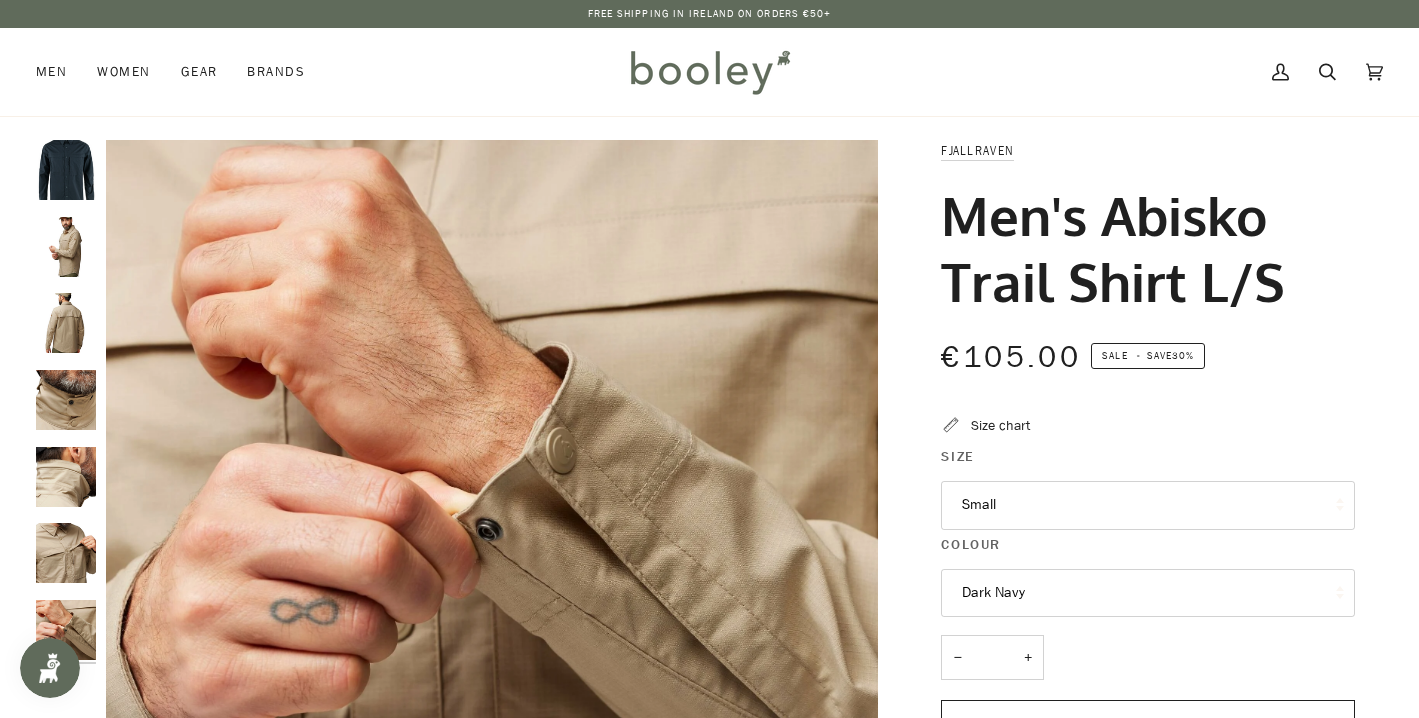 scroll, scrollTop: -1, scrollLeft: 0, axis: vertical 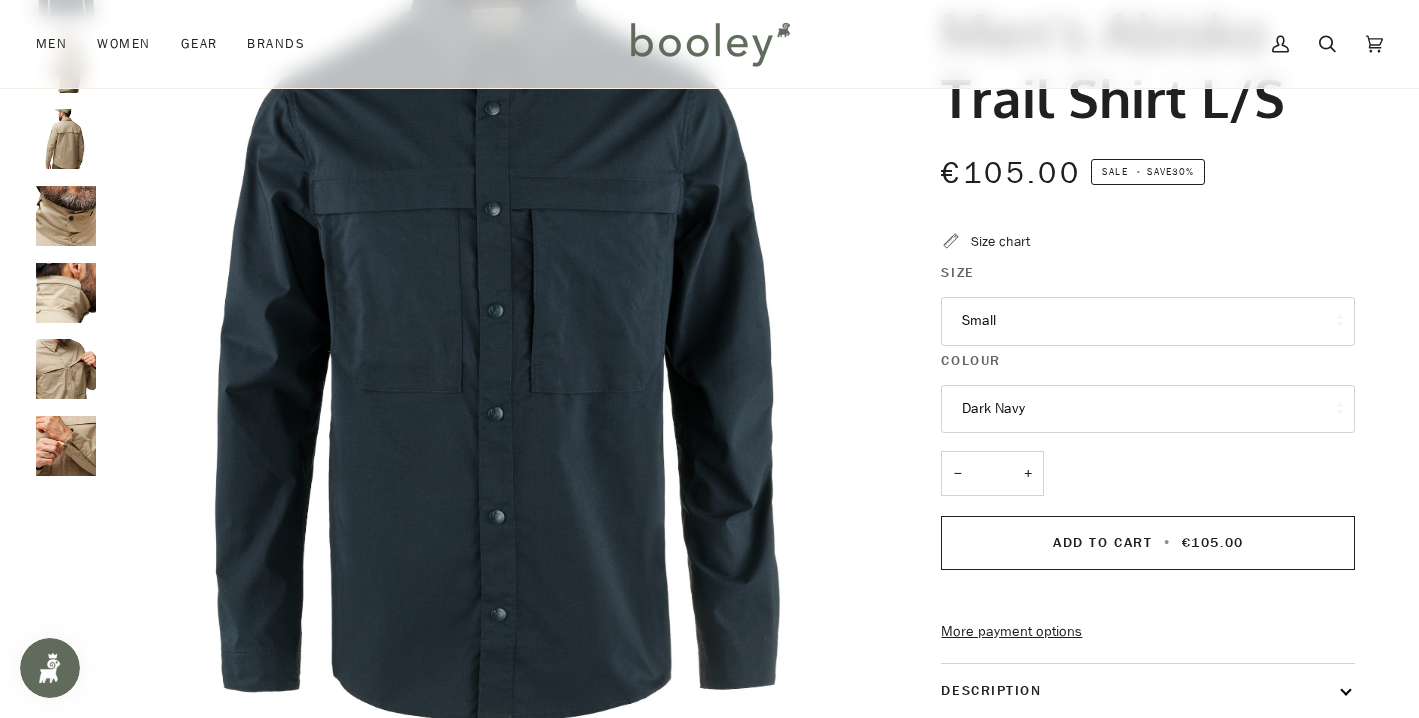 click on "Dark Navy" at bounding box center (1148, 409) 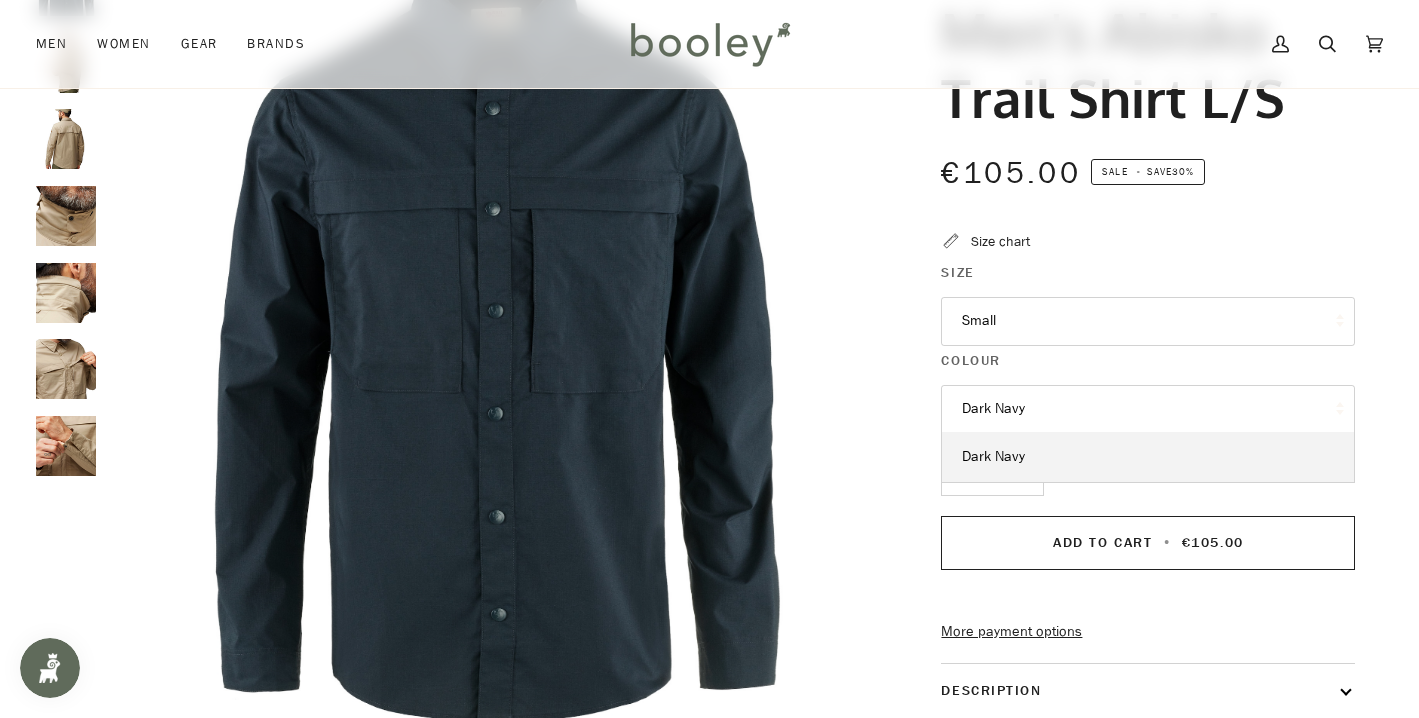 click on "Small" at bounding box center [1148, 321] 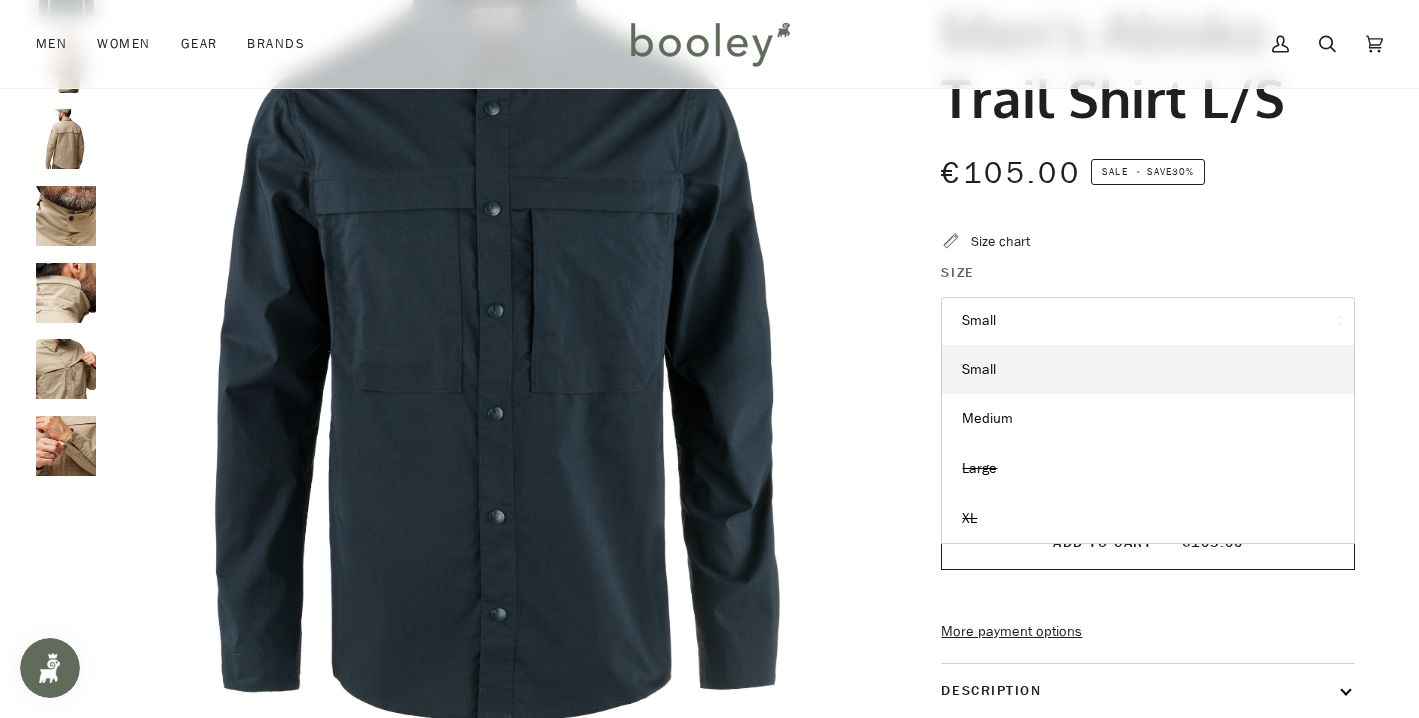 click on "Fjallraven
Men's Abisko Trail Shirt L/S
€105.00
Sale
•
Save
30%
Size chart
Size
Small
Small" at bounding box center [1130, 489] 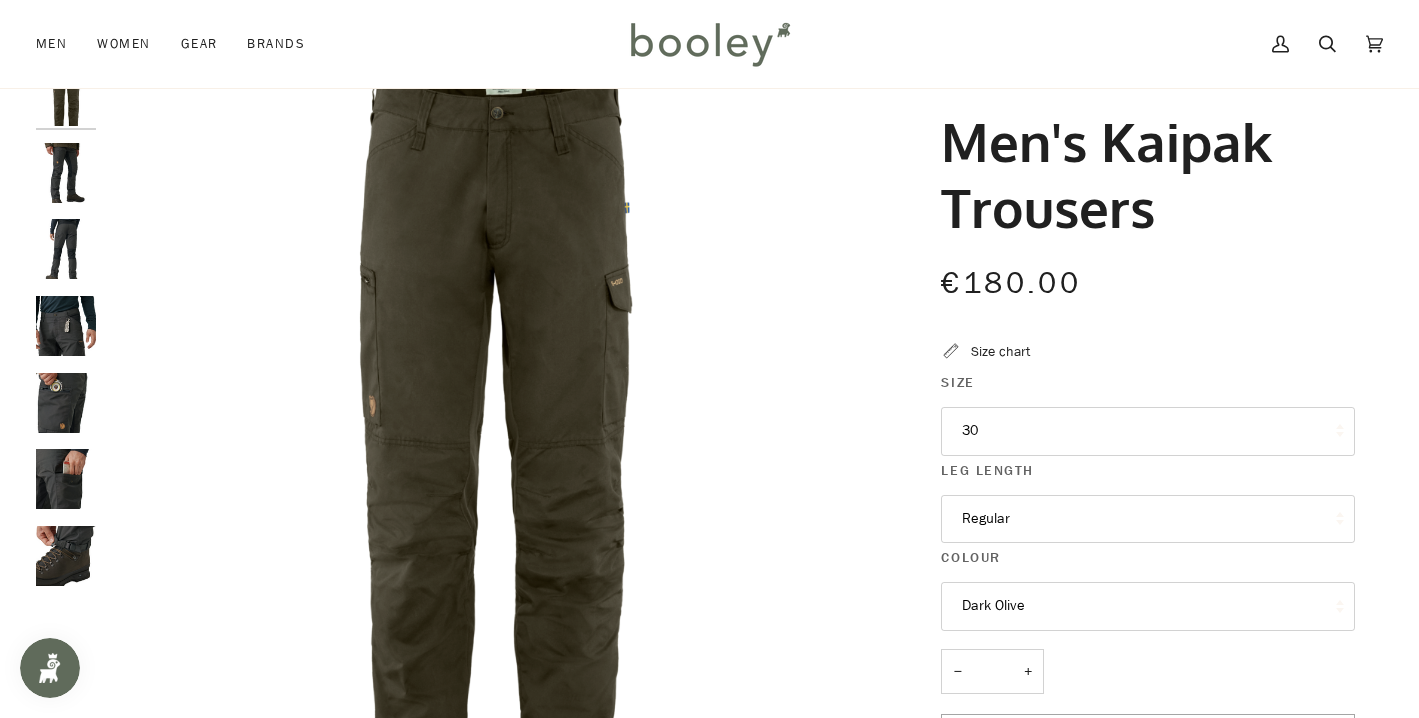 scroll, scrollTop: 74, scrollLeft: 0, axis: vertical 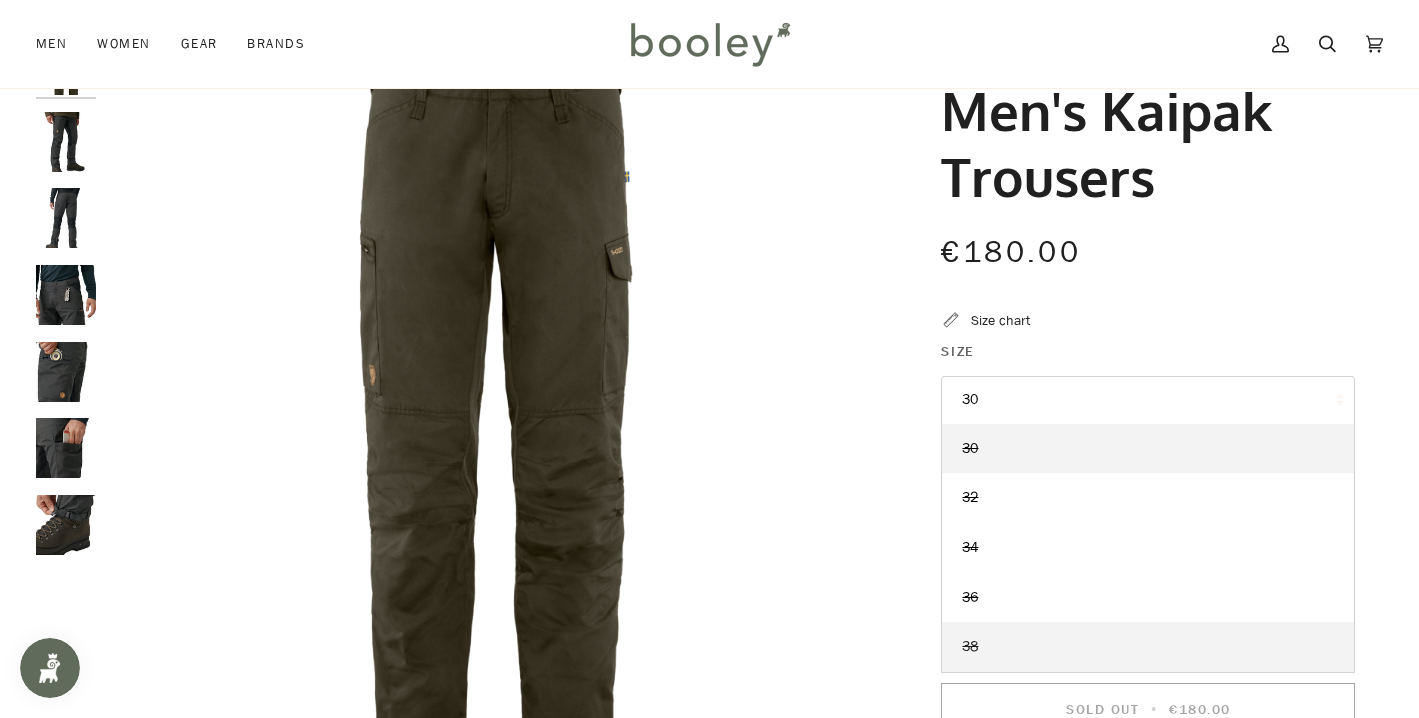 click on "38" at bounding box center (1148, 449) 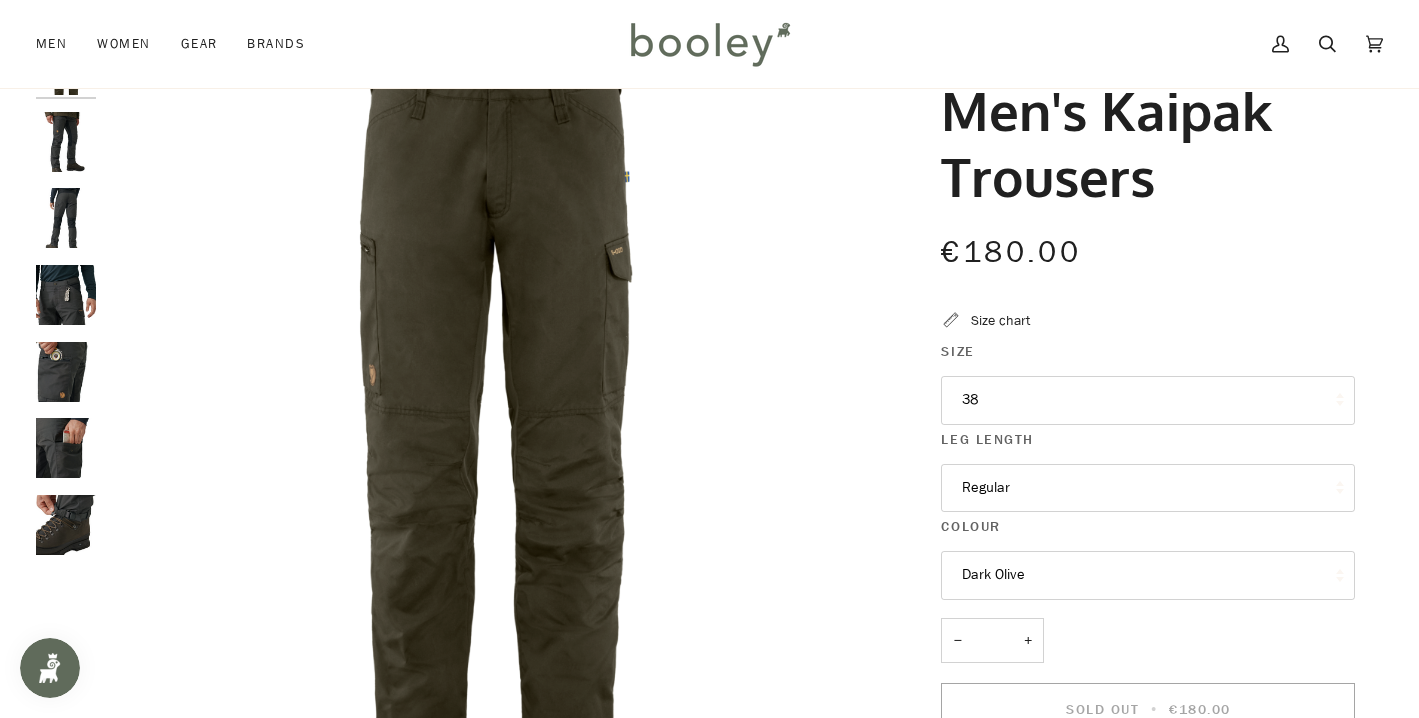 click on "Regular" at bounding box center (1148, 488) 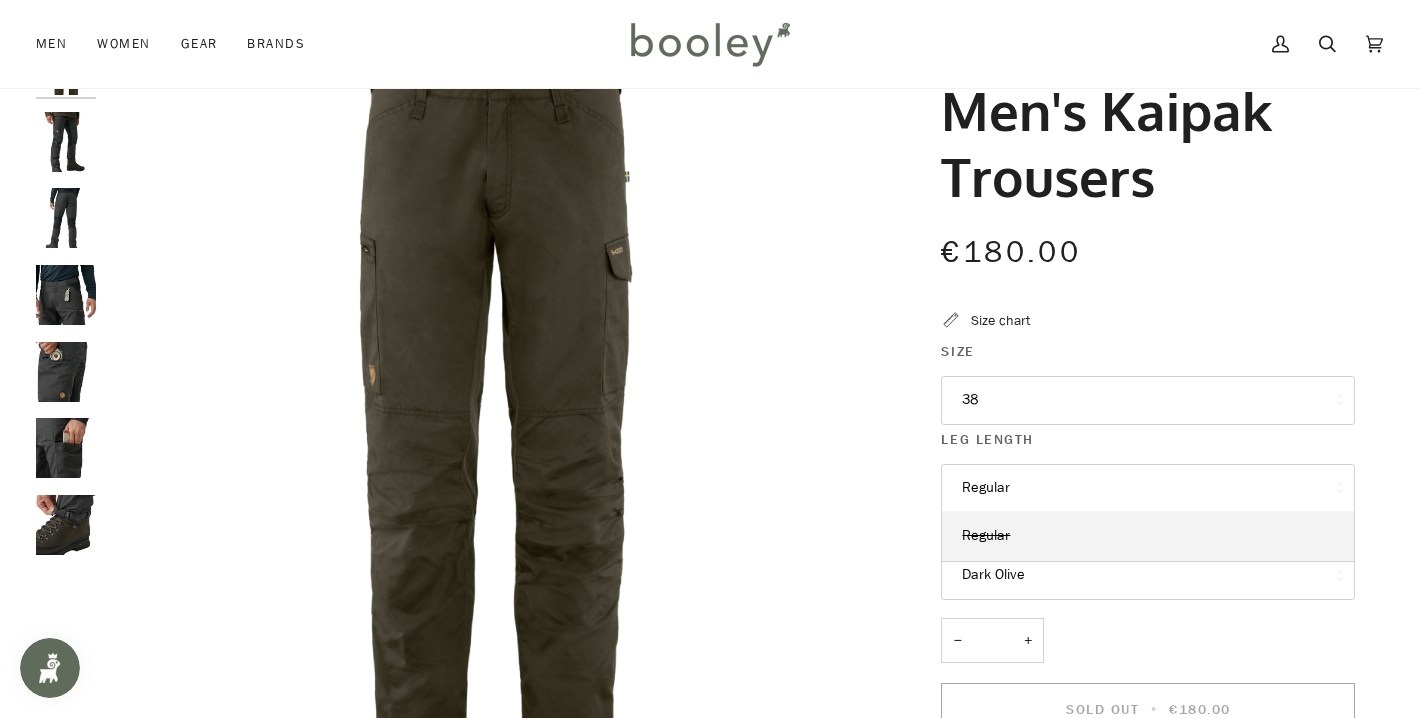 click on "Fjallraven
Men's Kaipak Trousers
€180.00
Sale
•
Save
Size chart
Size
38
30
*" at bounding box center (1130, 601) 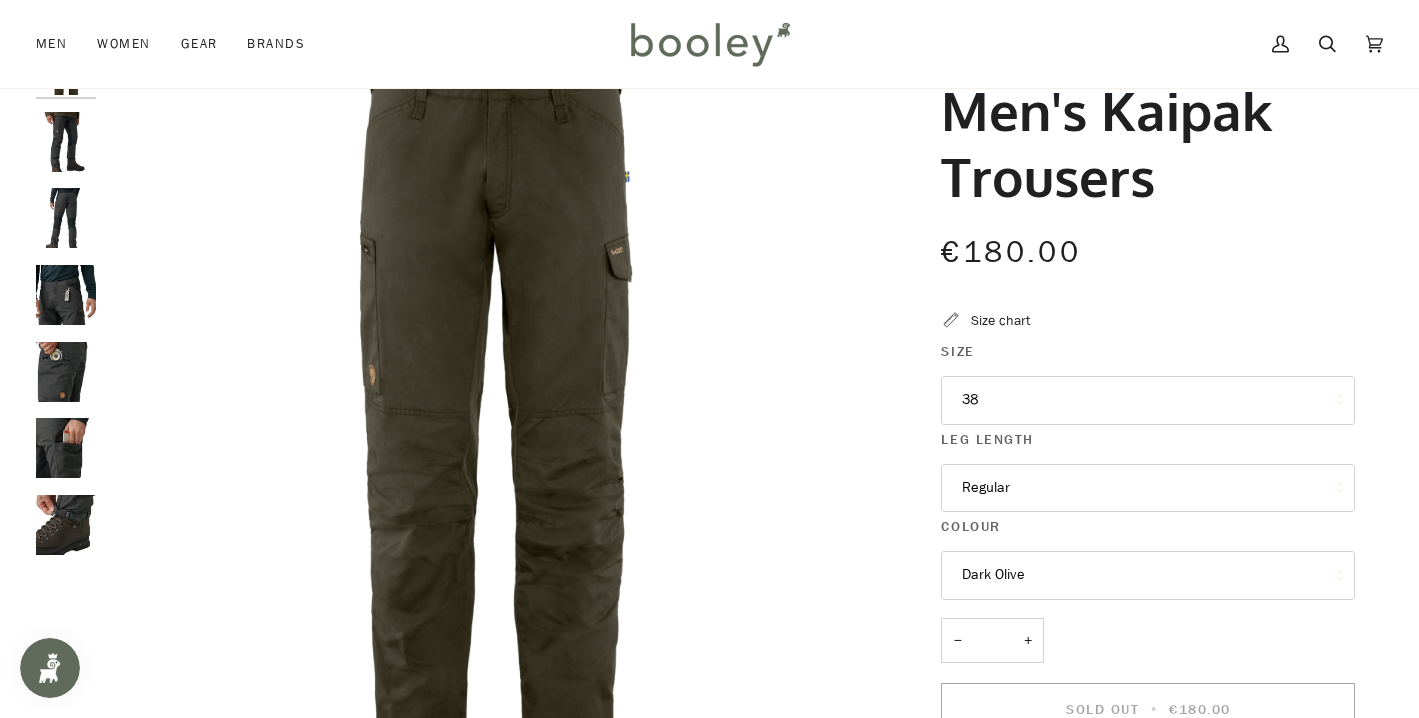 click on "Dark Olive" at bounding box center [1148, 575] 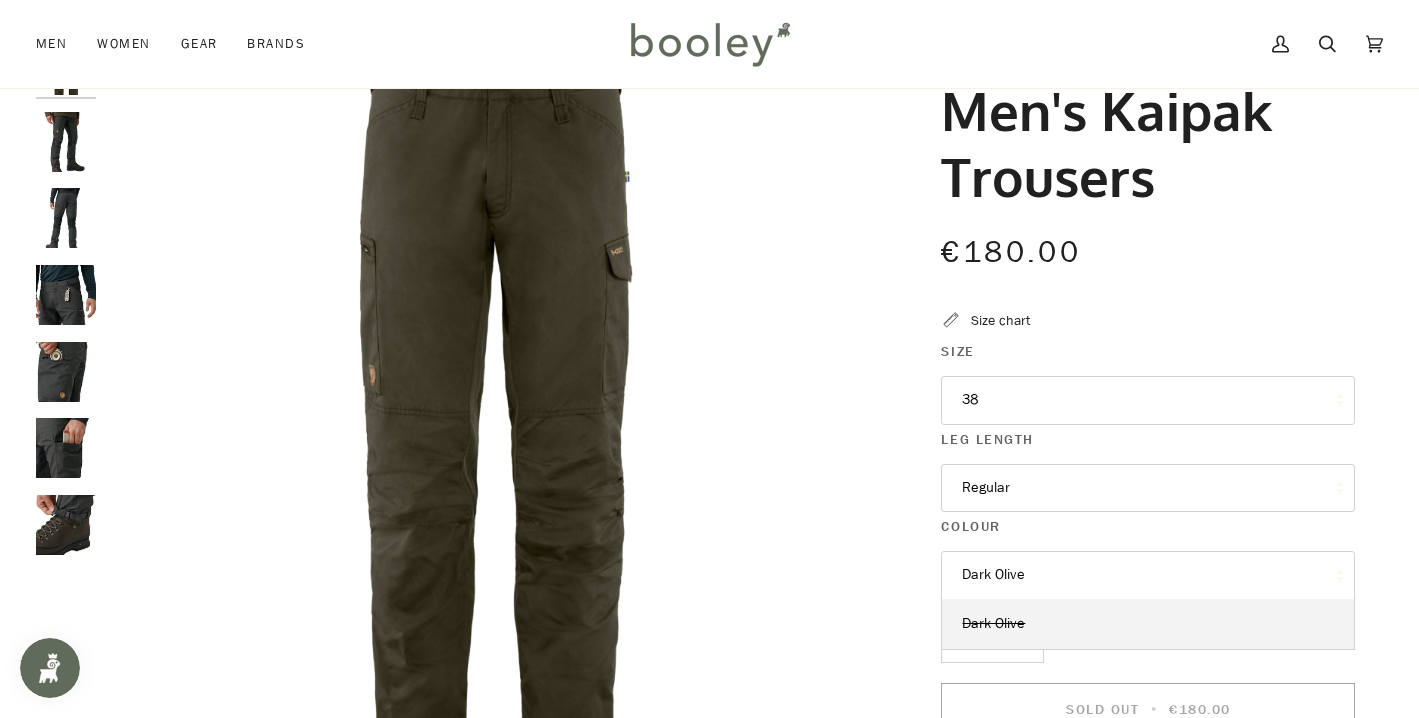 click at bounding box center (492, 421) 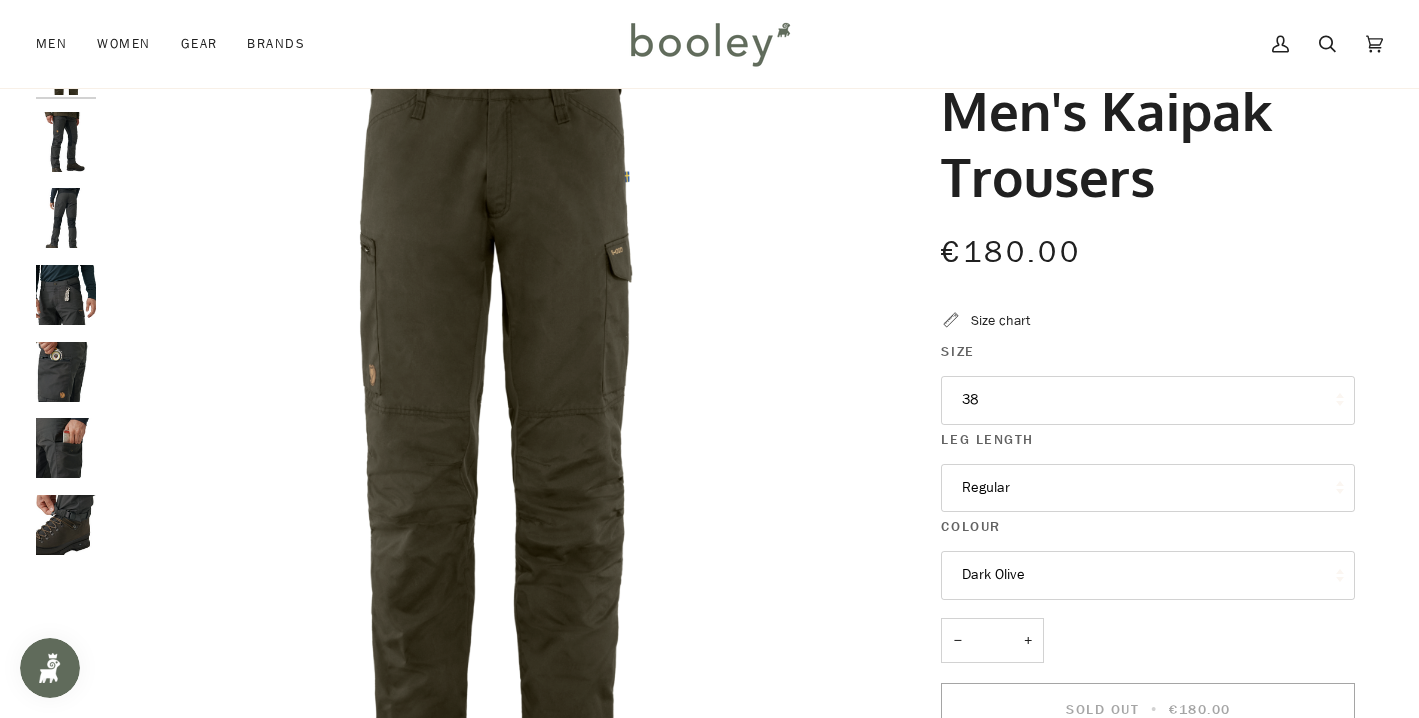 click on "38" at bounding box center (1148, 400) 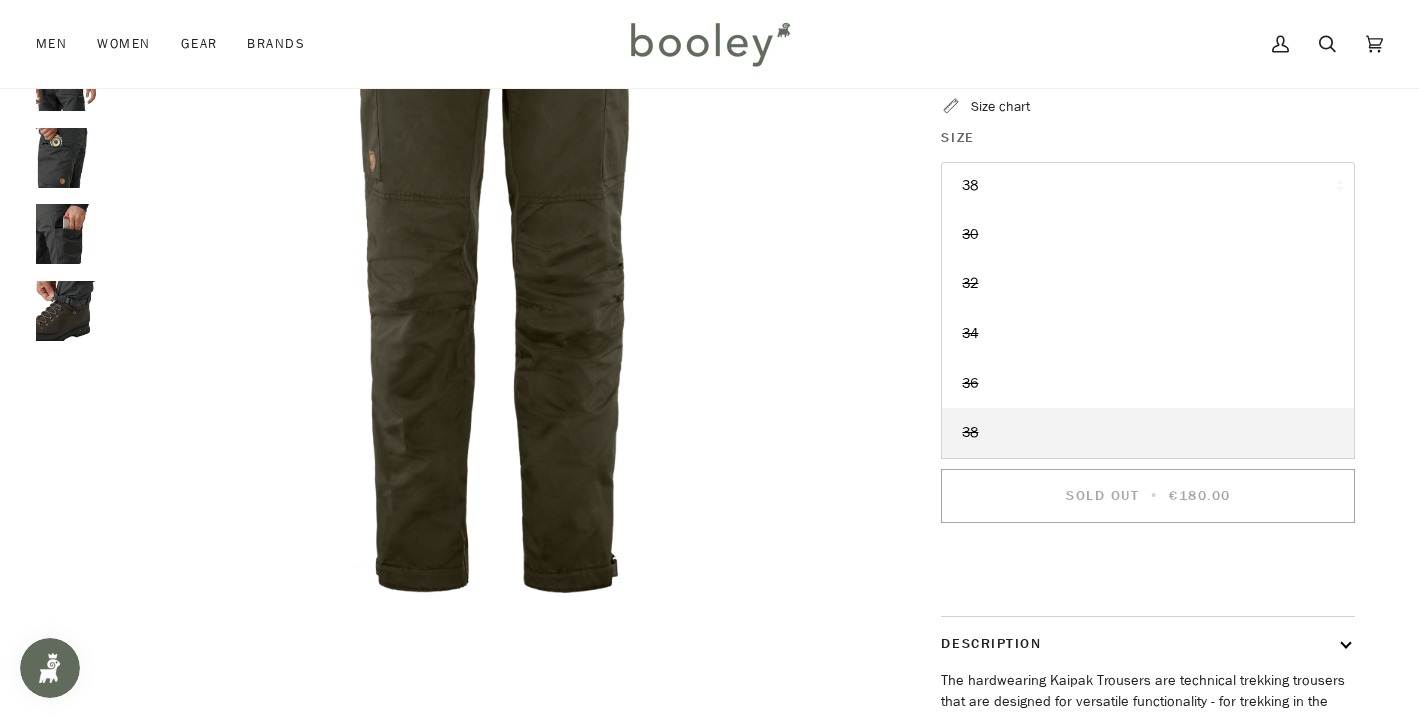 scroll, scrollTop: 382, scrollLeft: 0, axis: vertical 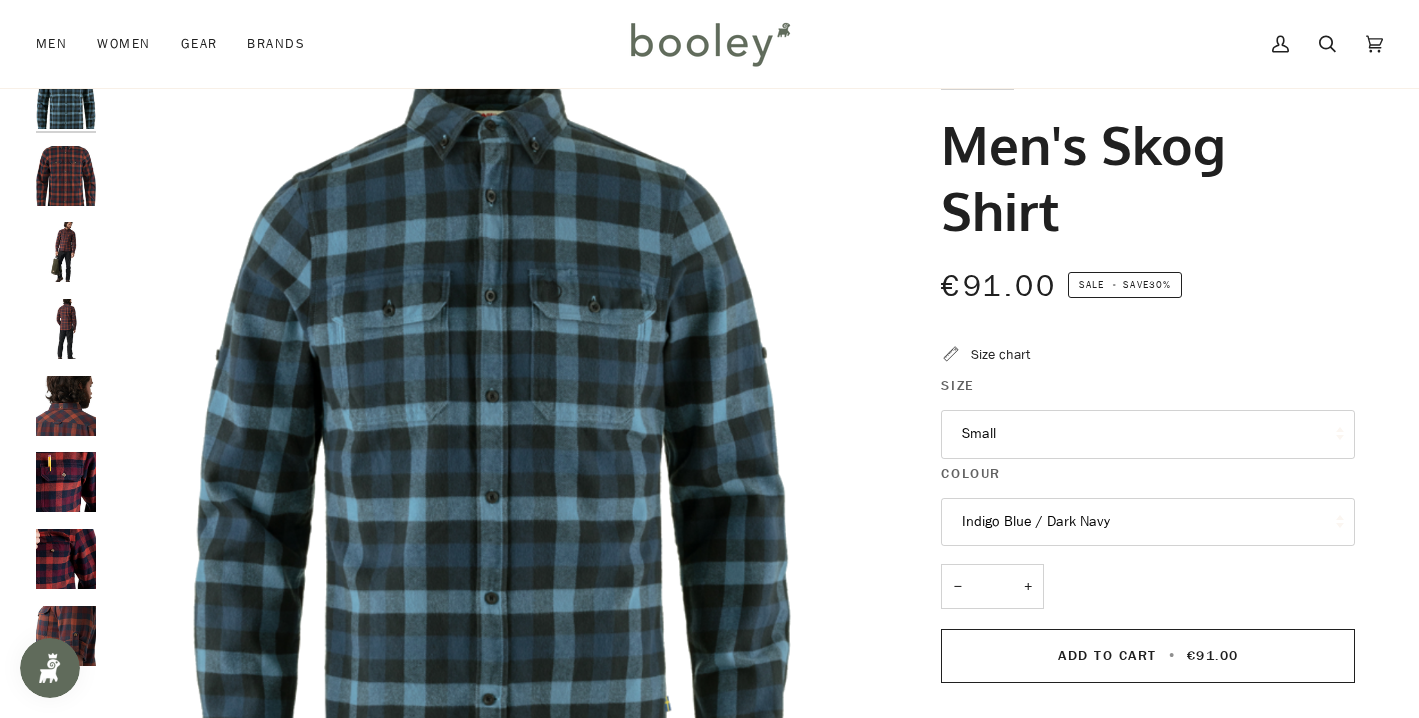 click on "Small" at bounding box center (1148, 434) 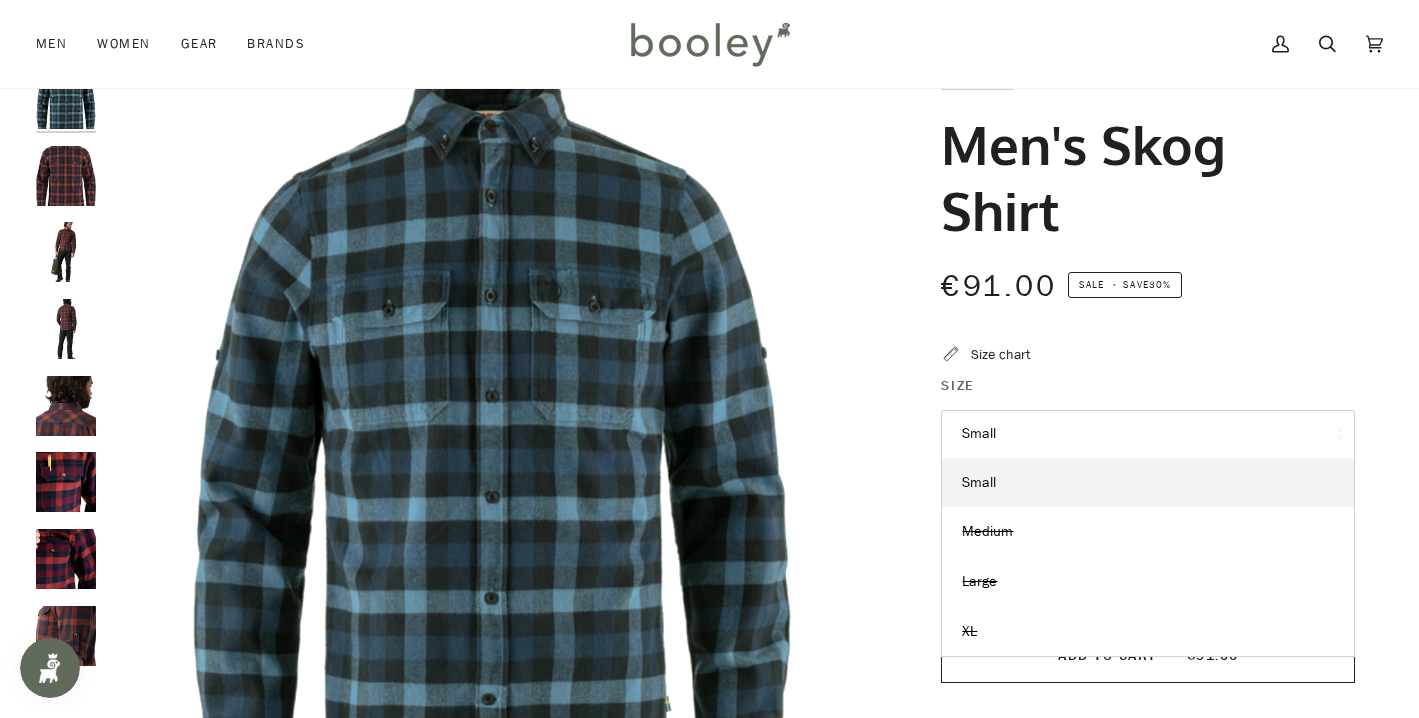 click at bounding box center [492, 455] 